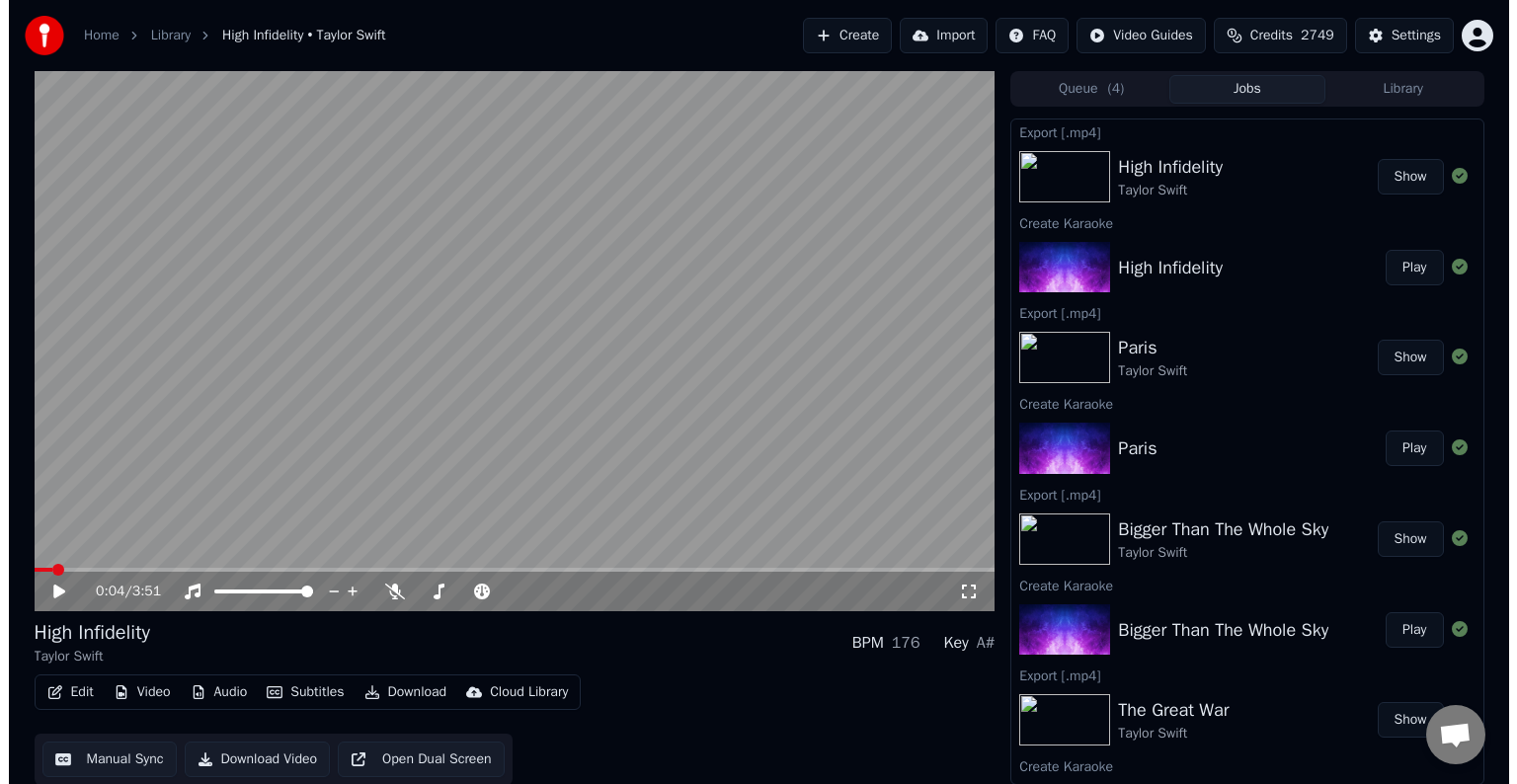 scroll, scrollTop: 0, scrollLeft: 0, axis: both 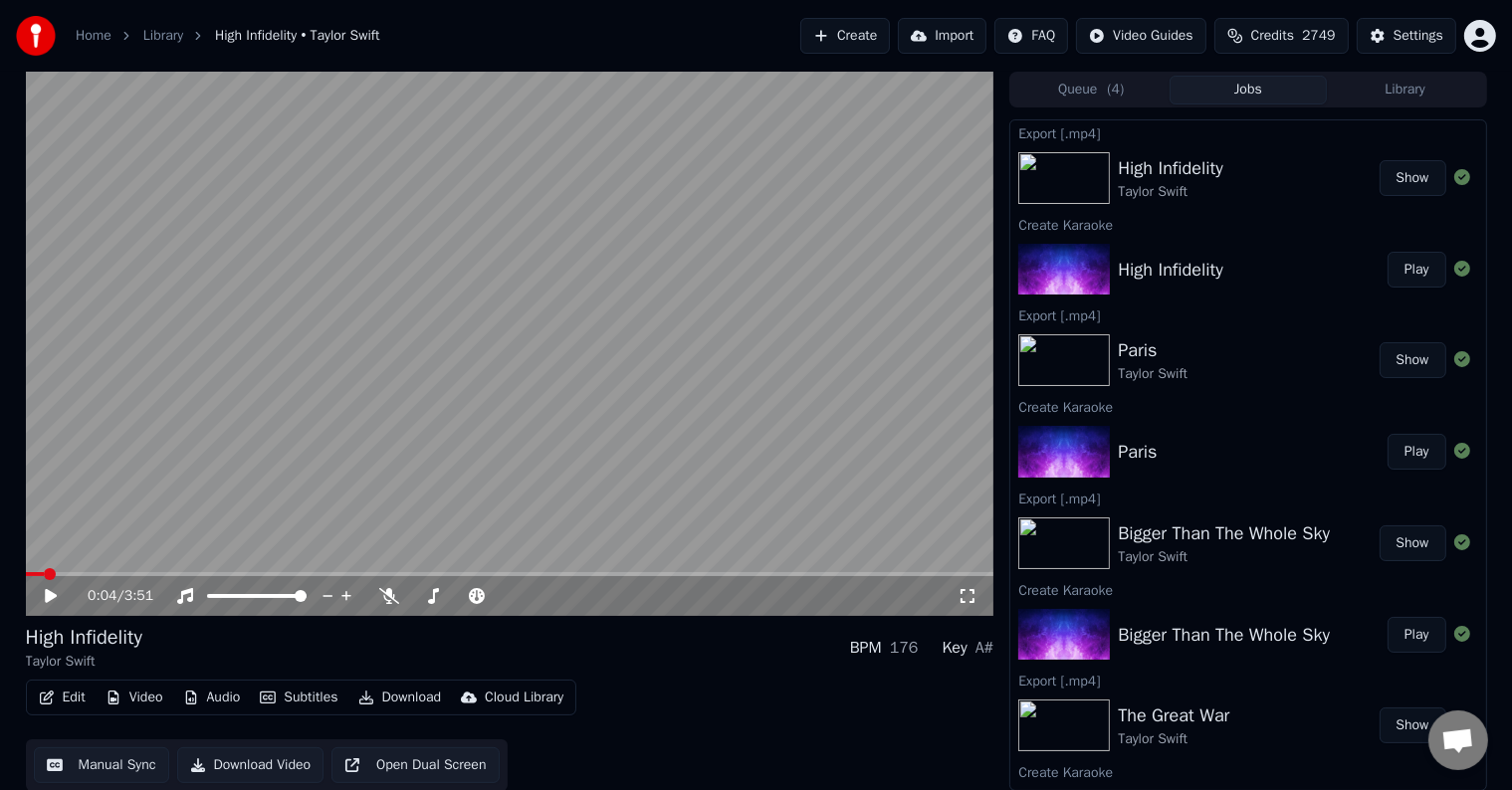 click on "Create" at bounding box center (845, 36) 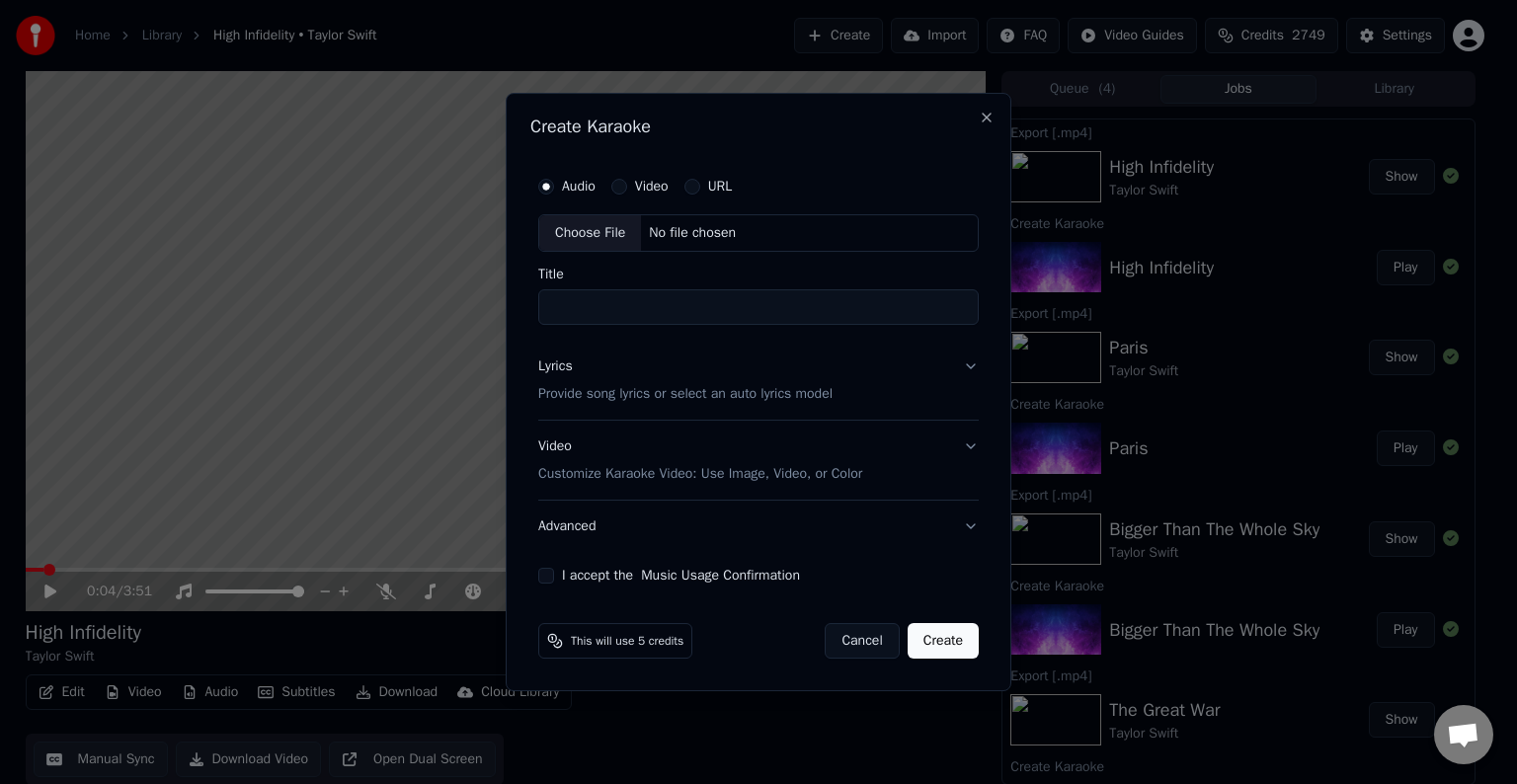 click on "Choose File" at bounding box center [590, 233] 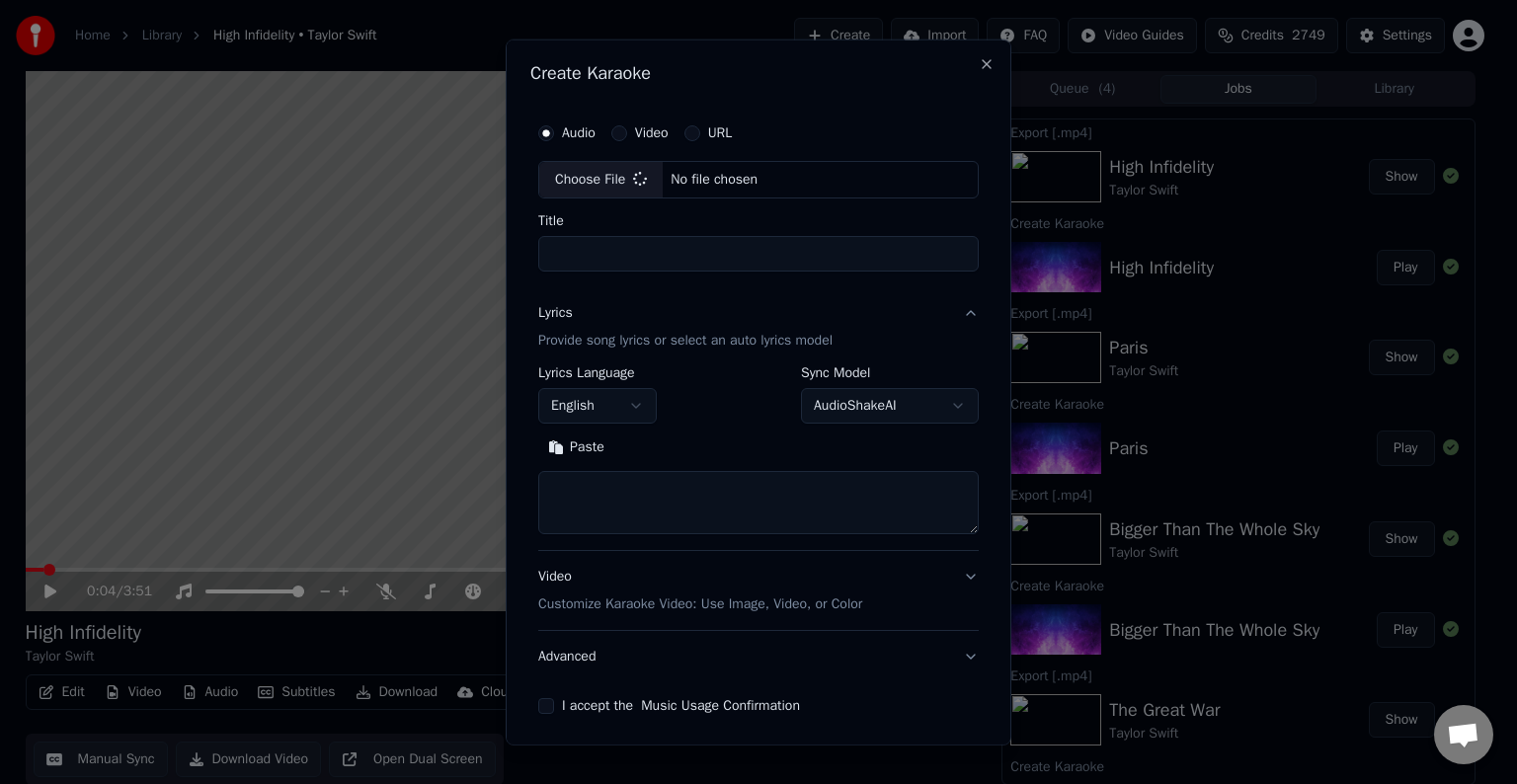 type on "******" 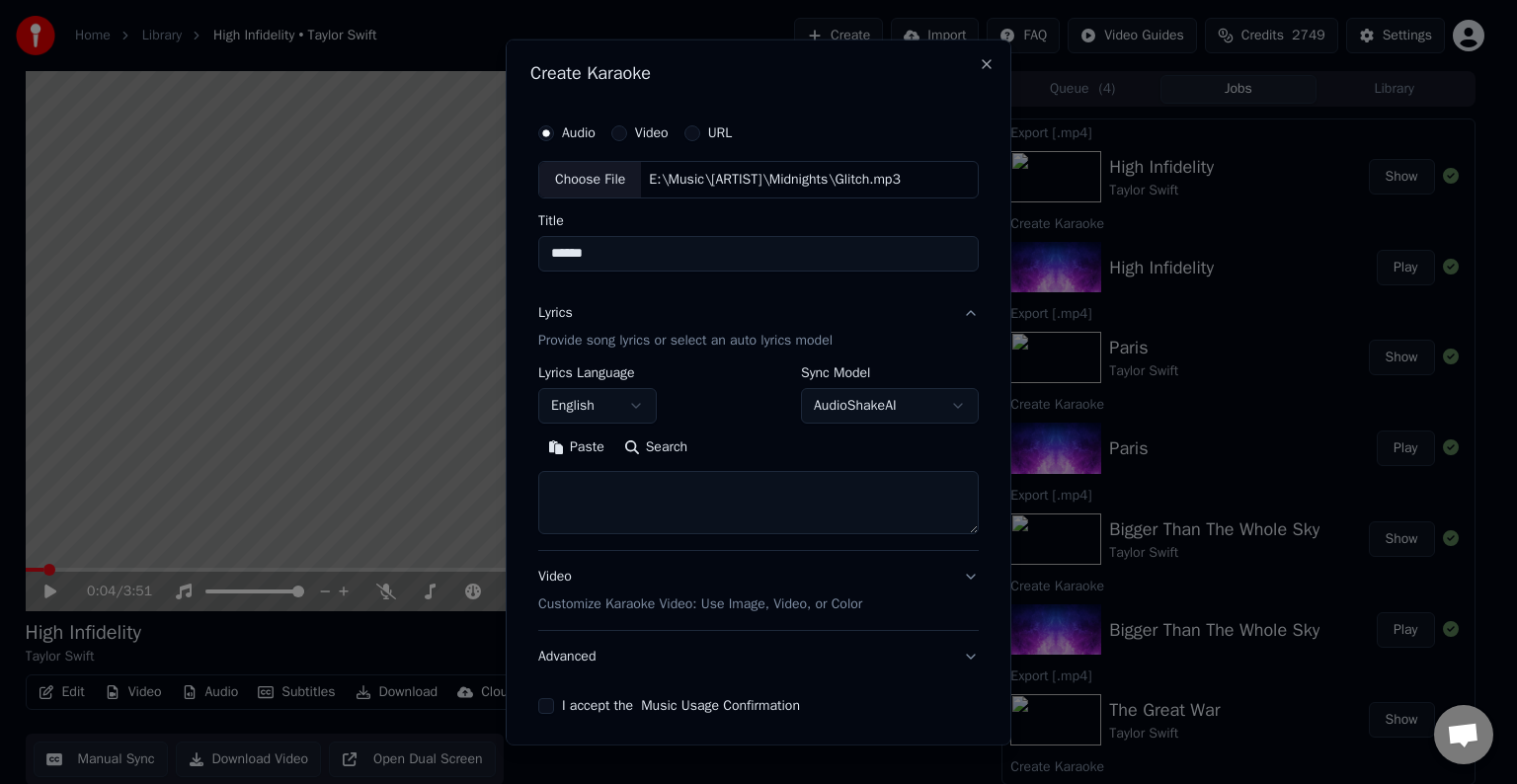 click at bounding box center [758, 503] 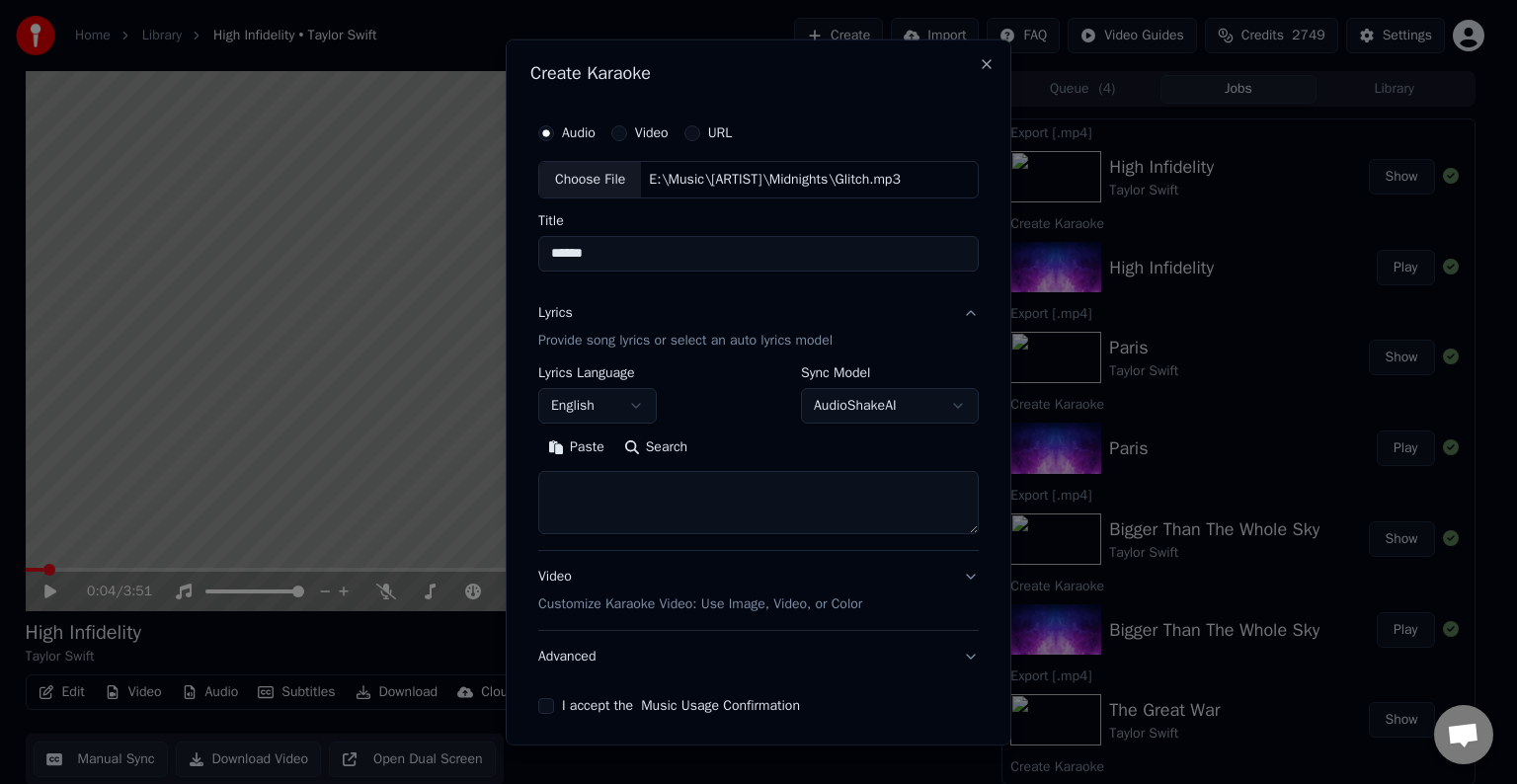 paste on "**********" 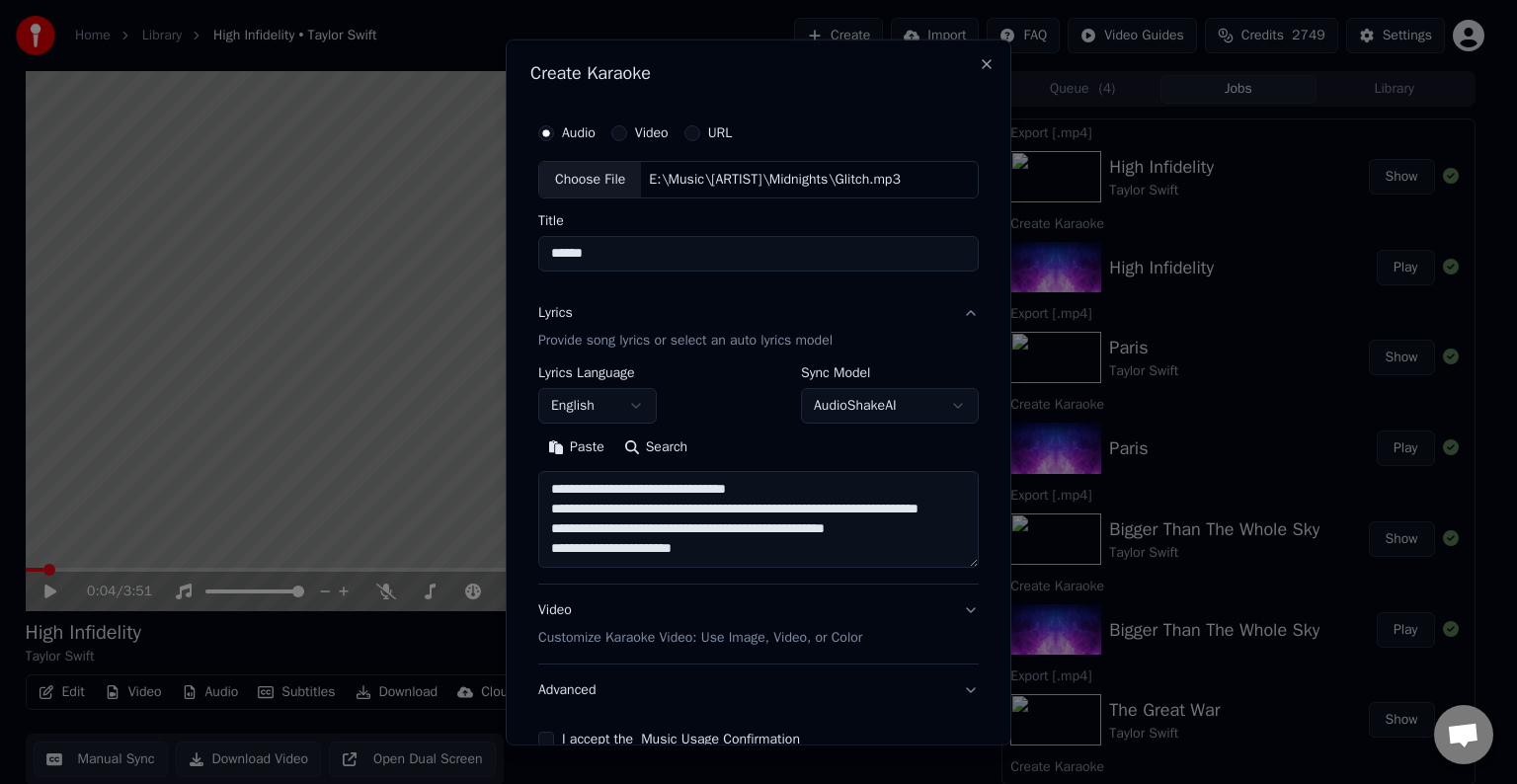 scroll, scrollTop: 63, scrollLeft: 0, axis: vertical 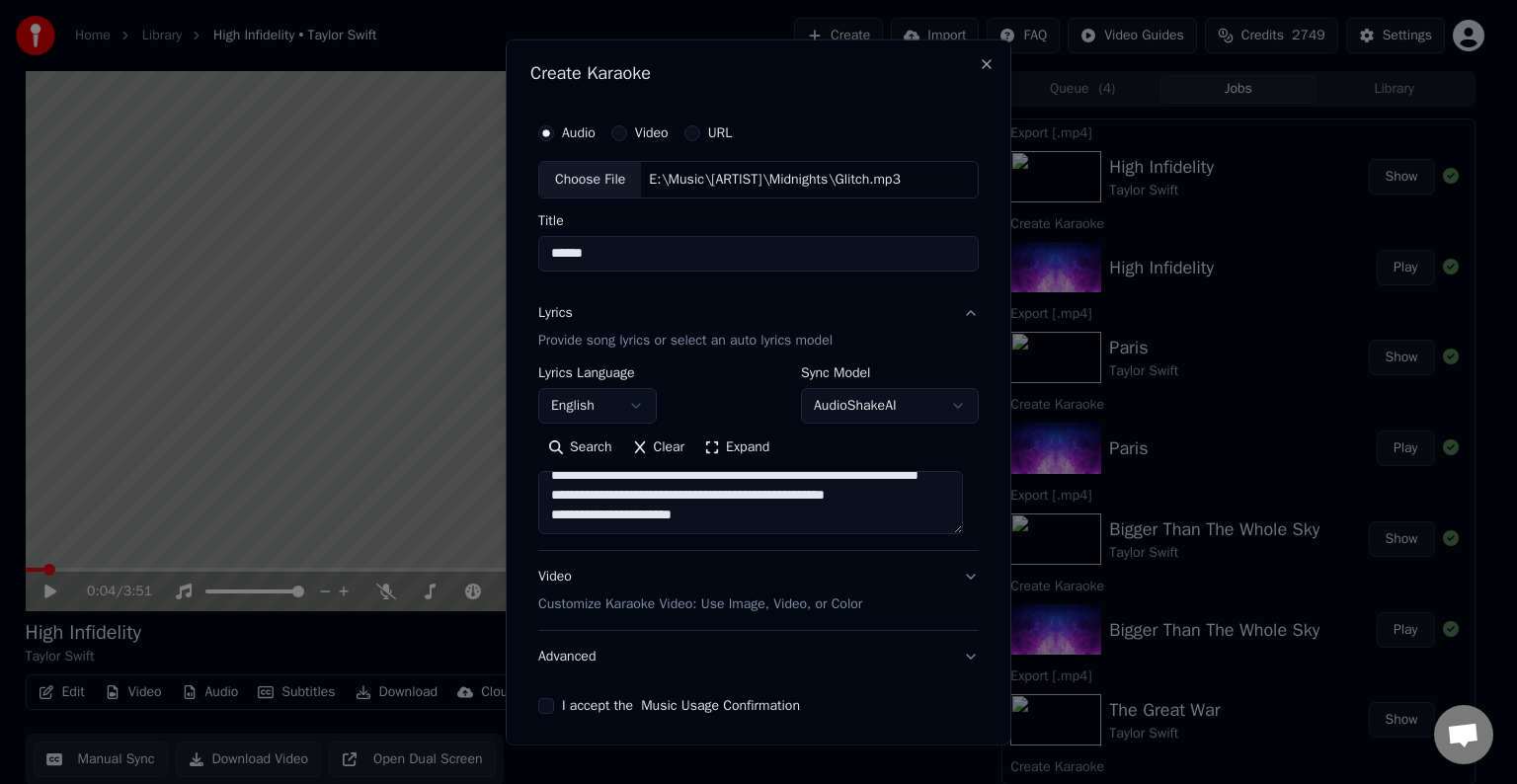 paste on "**********" 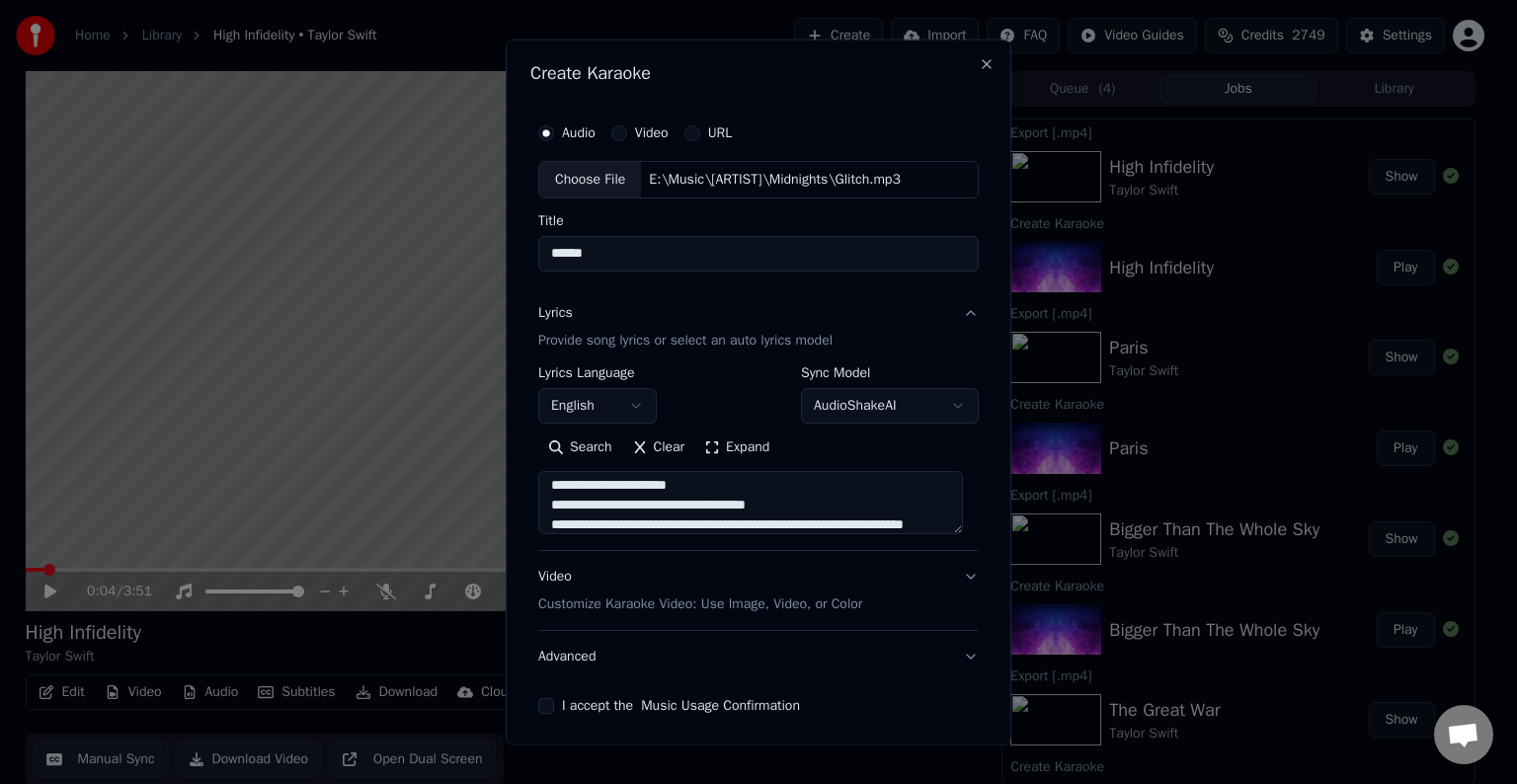 scroll, scrollTop: 201, scrollLeft: 0, axis: vertical 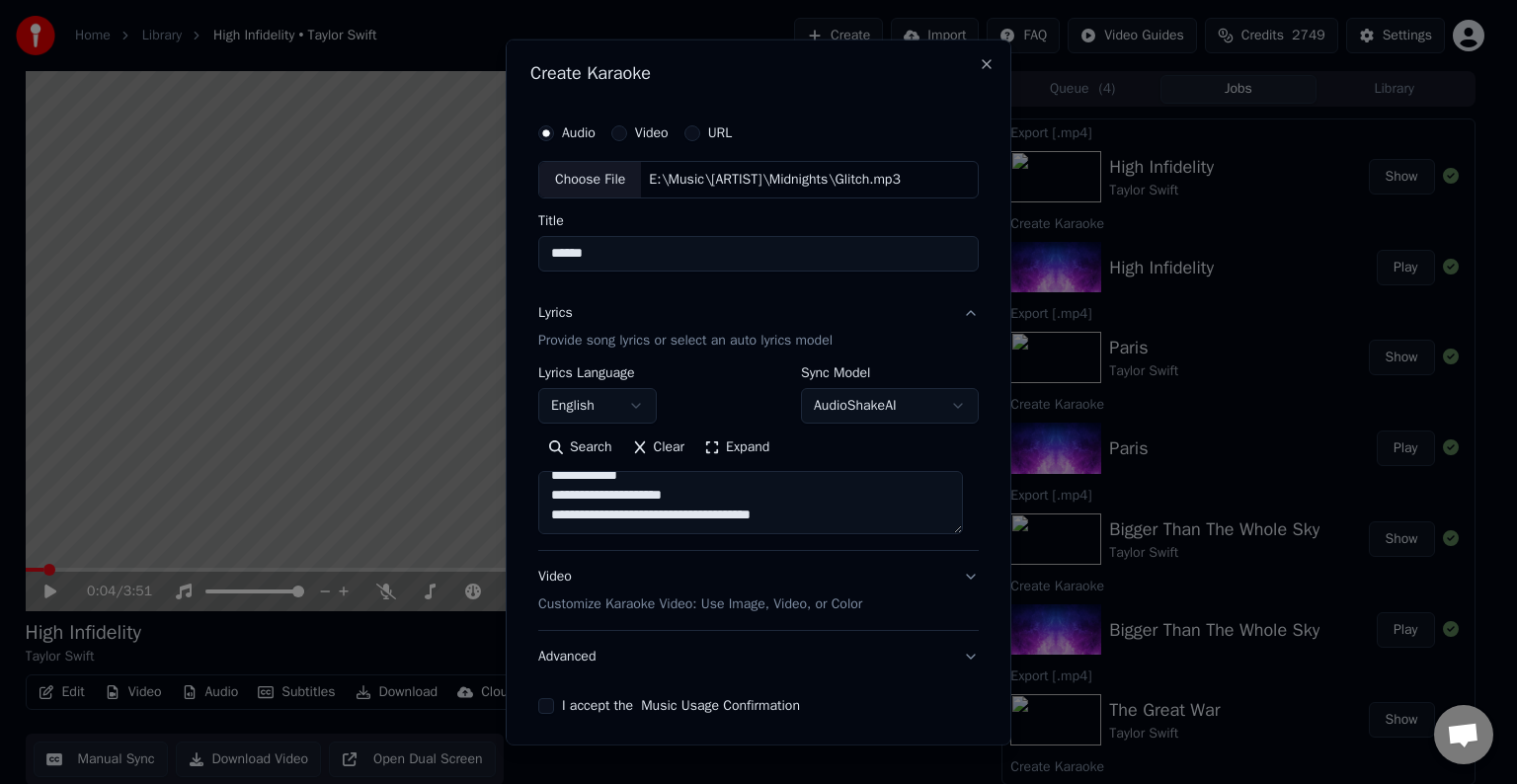 paste on "**********" 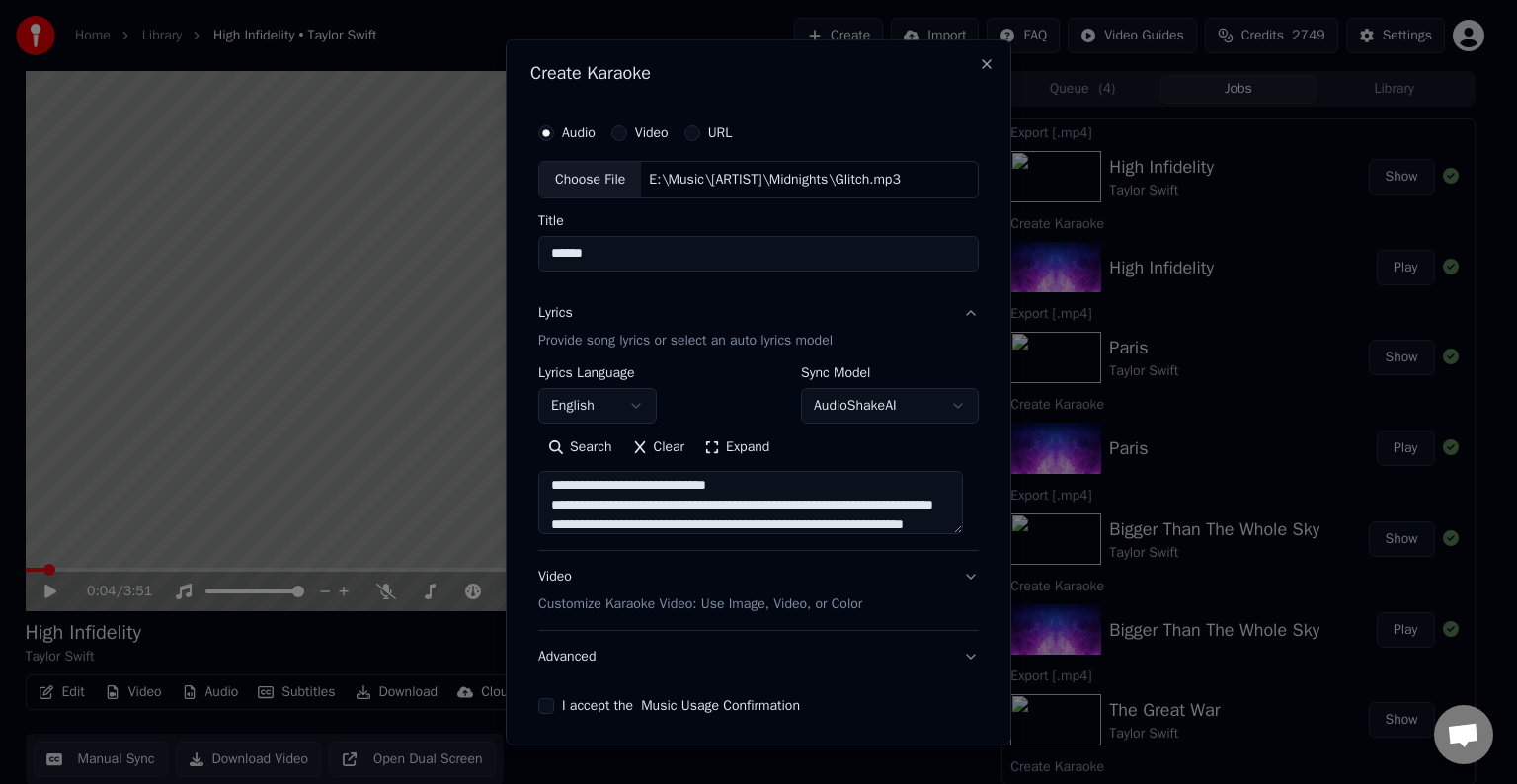 scroll, scrollTop: 359, scrollLeft: 0, axis: vertical 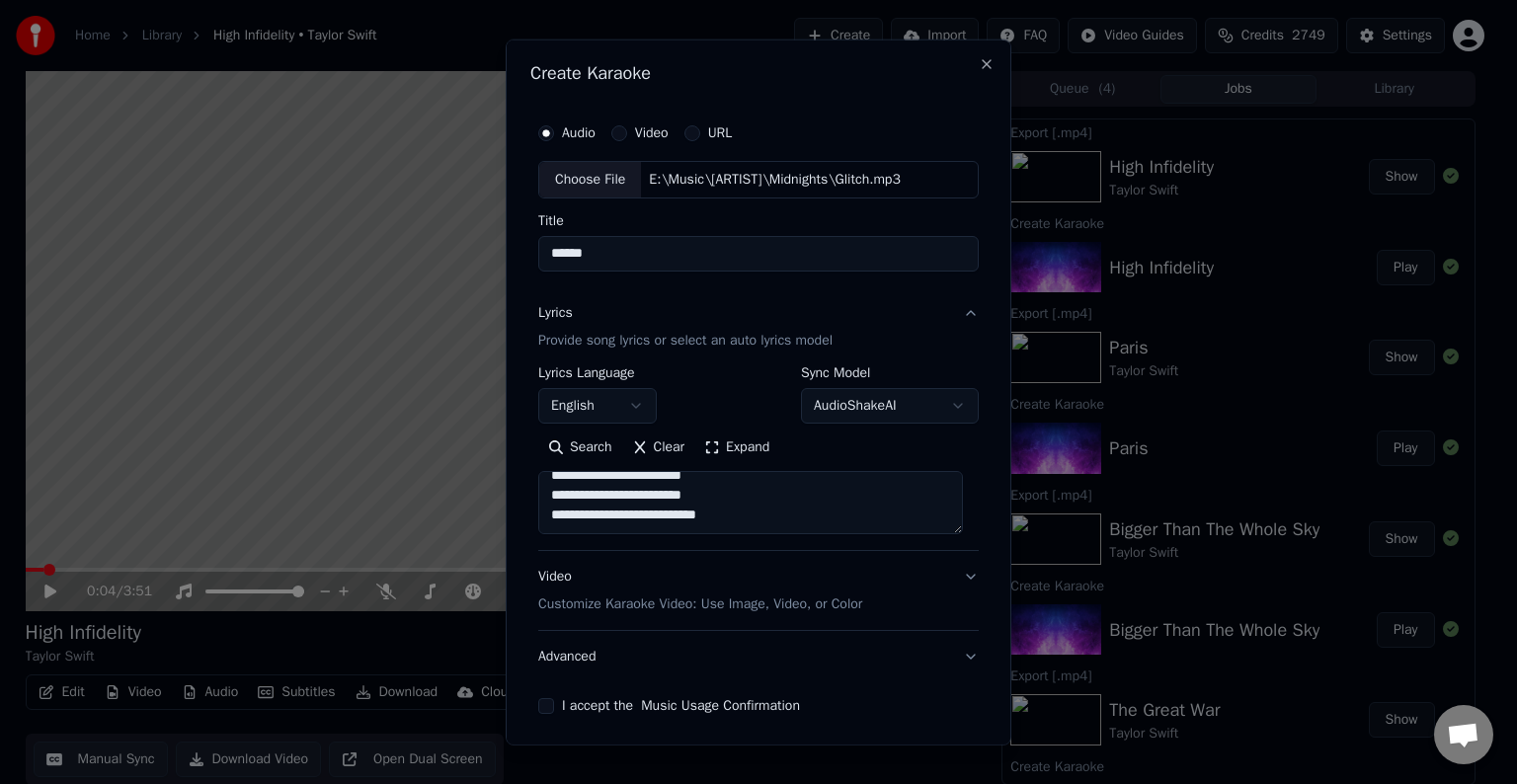 drag, startPoint x: 738, startPoint y: 500, endPoint x: 550, endPoint y: 507, distance: 188.1303 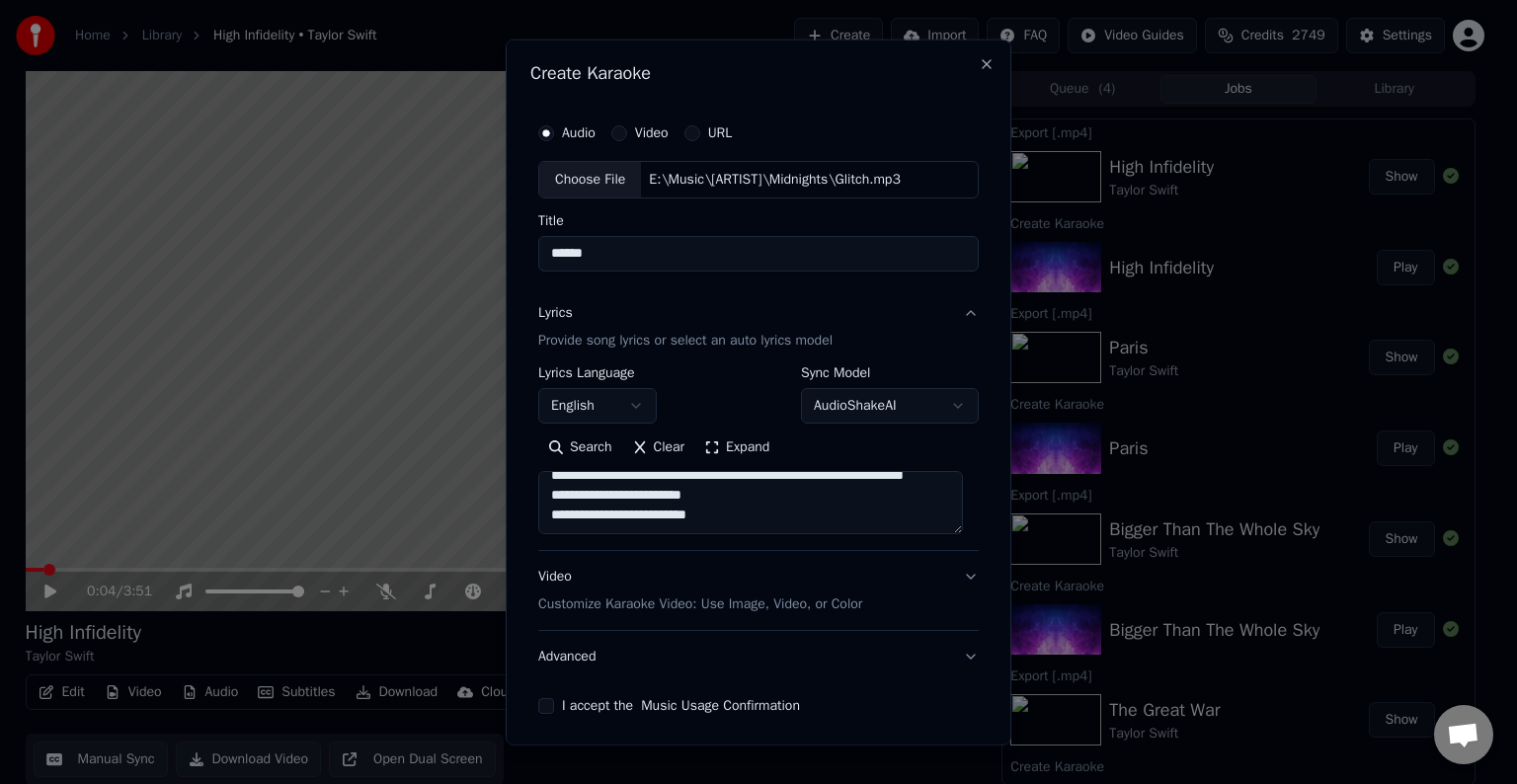 scroll, scrollTop: 321, scrollLeft: 0, axis: vertical 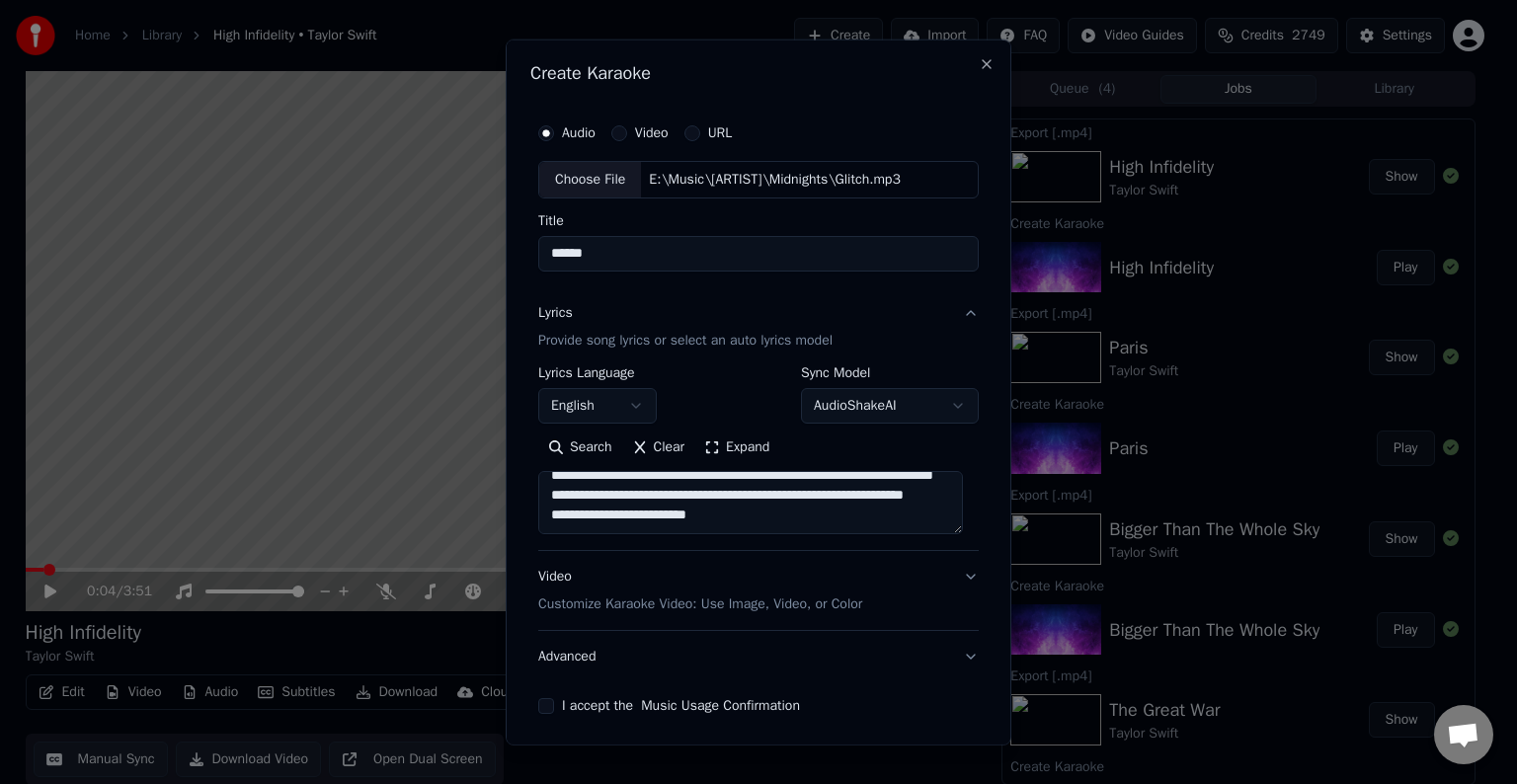 click on "**********" at bounding box center [751, 503] 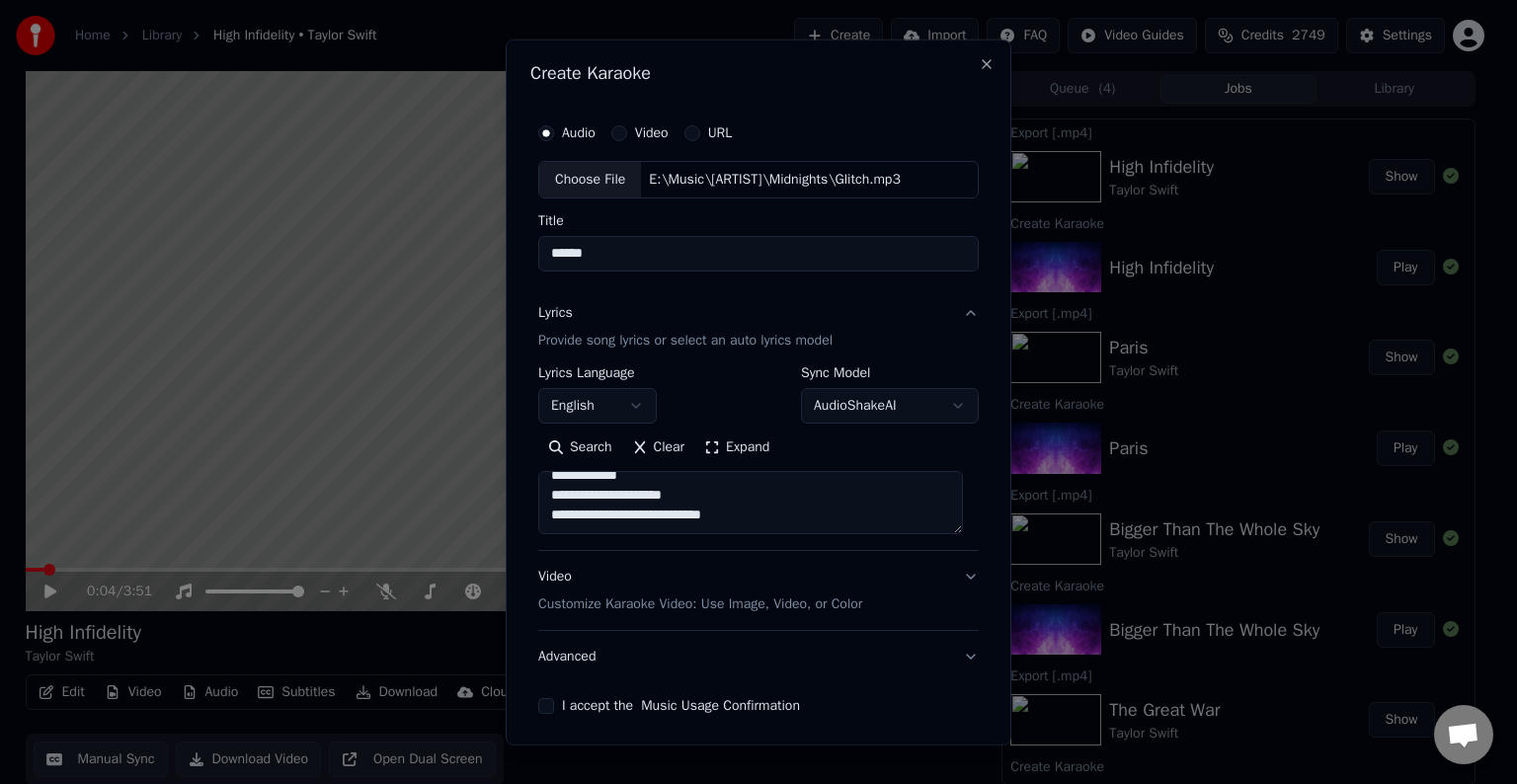 scroll, scrollTop: 458, scrollLeft: 0, axis: vertical 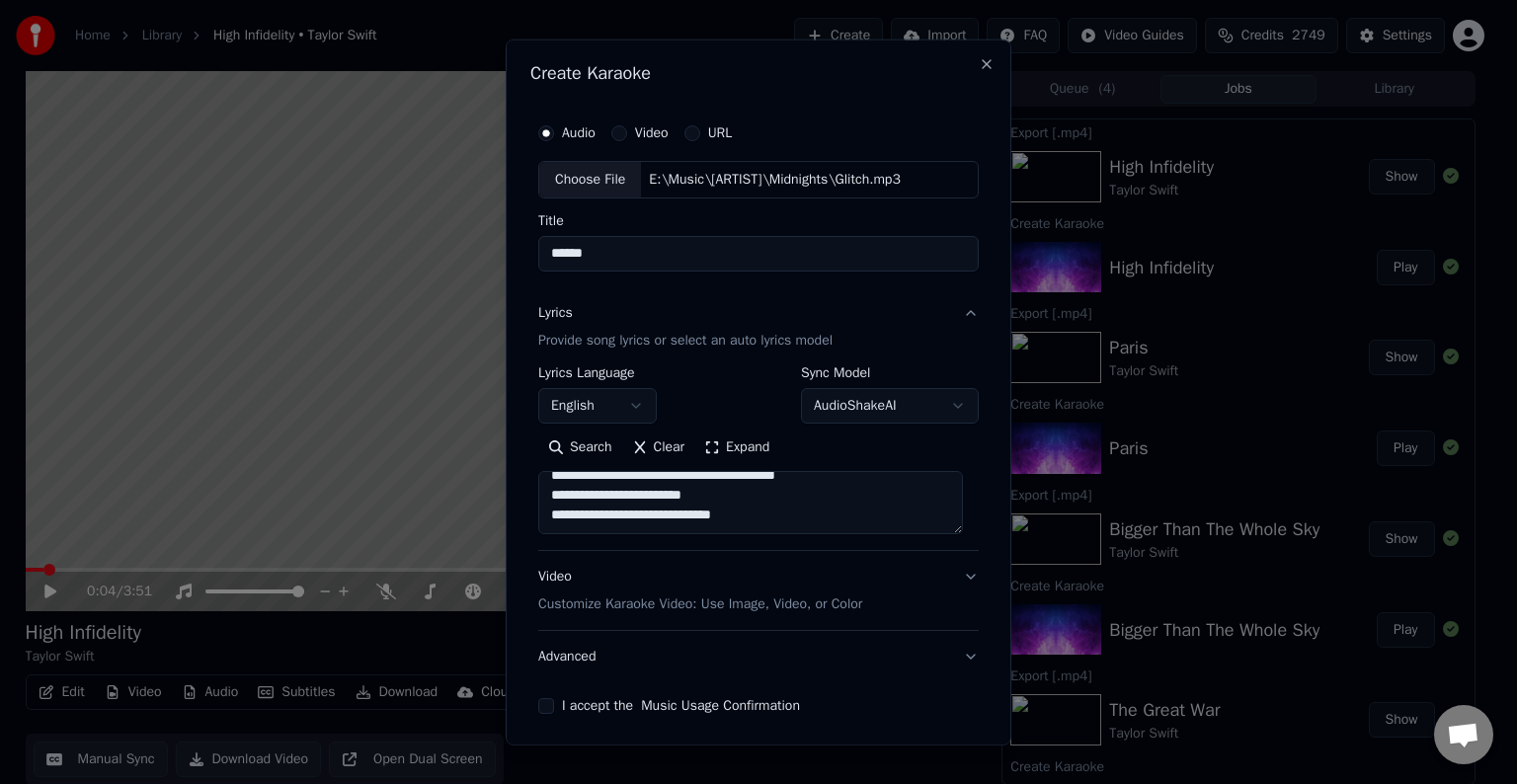 paste on "**********" 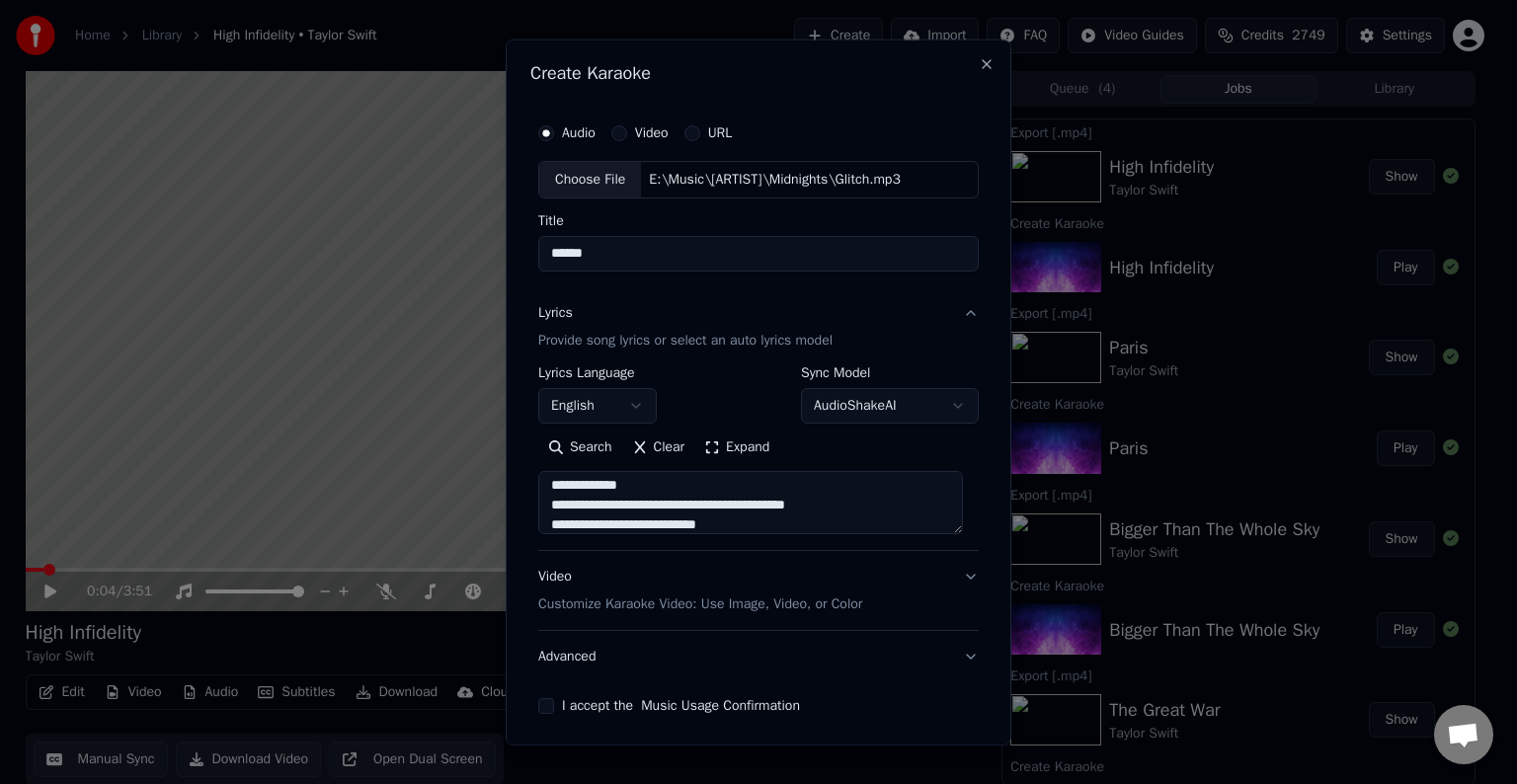 scroll, scrollTop: 656, scrollLeft: 0, axis: vertical 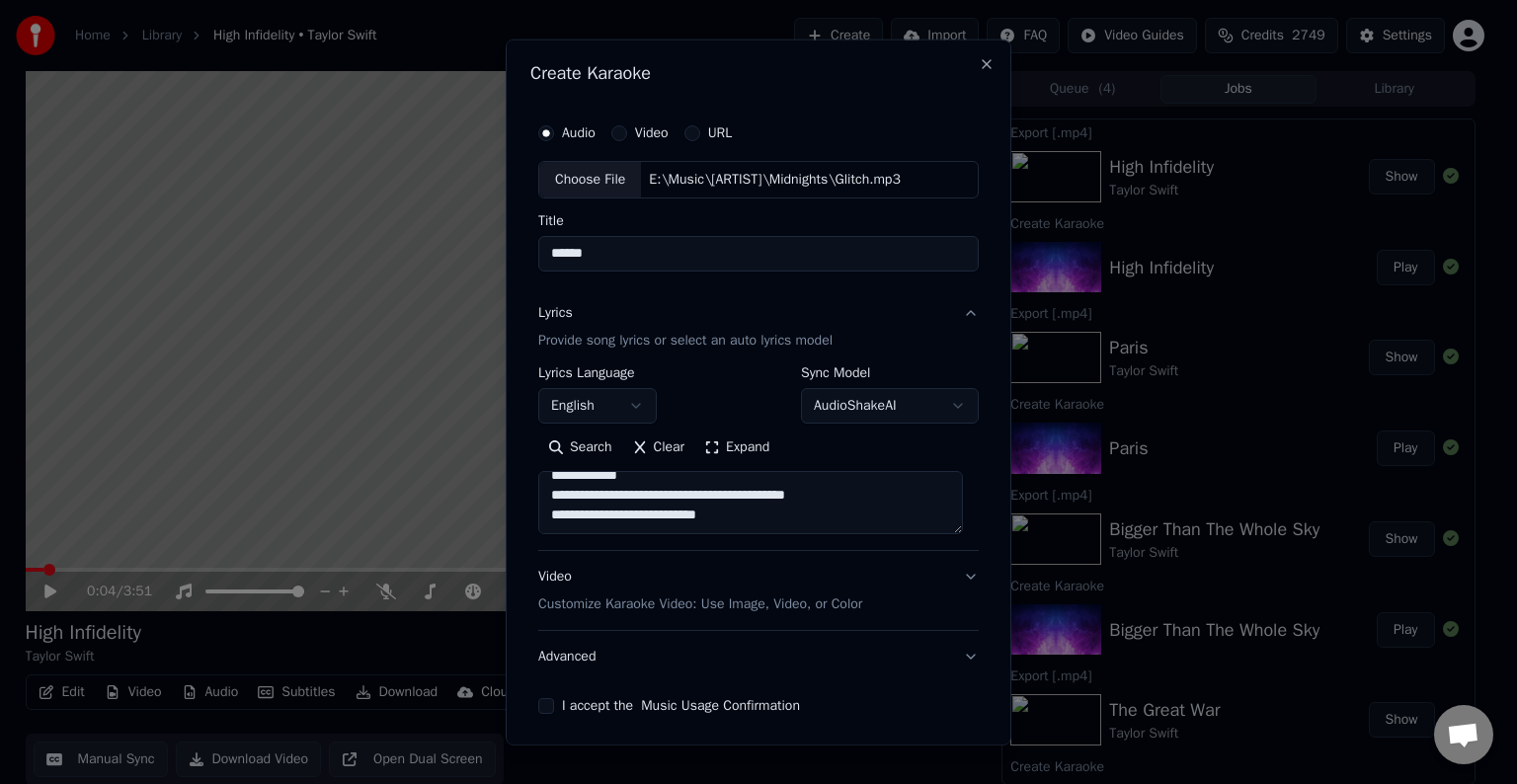 drag, startPoint x: 840, startPoint y: 508, endPoint x: 687, endPoint y: 498, distance: 153.32645 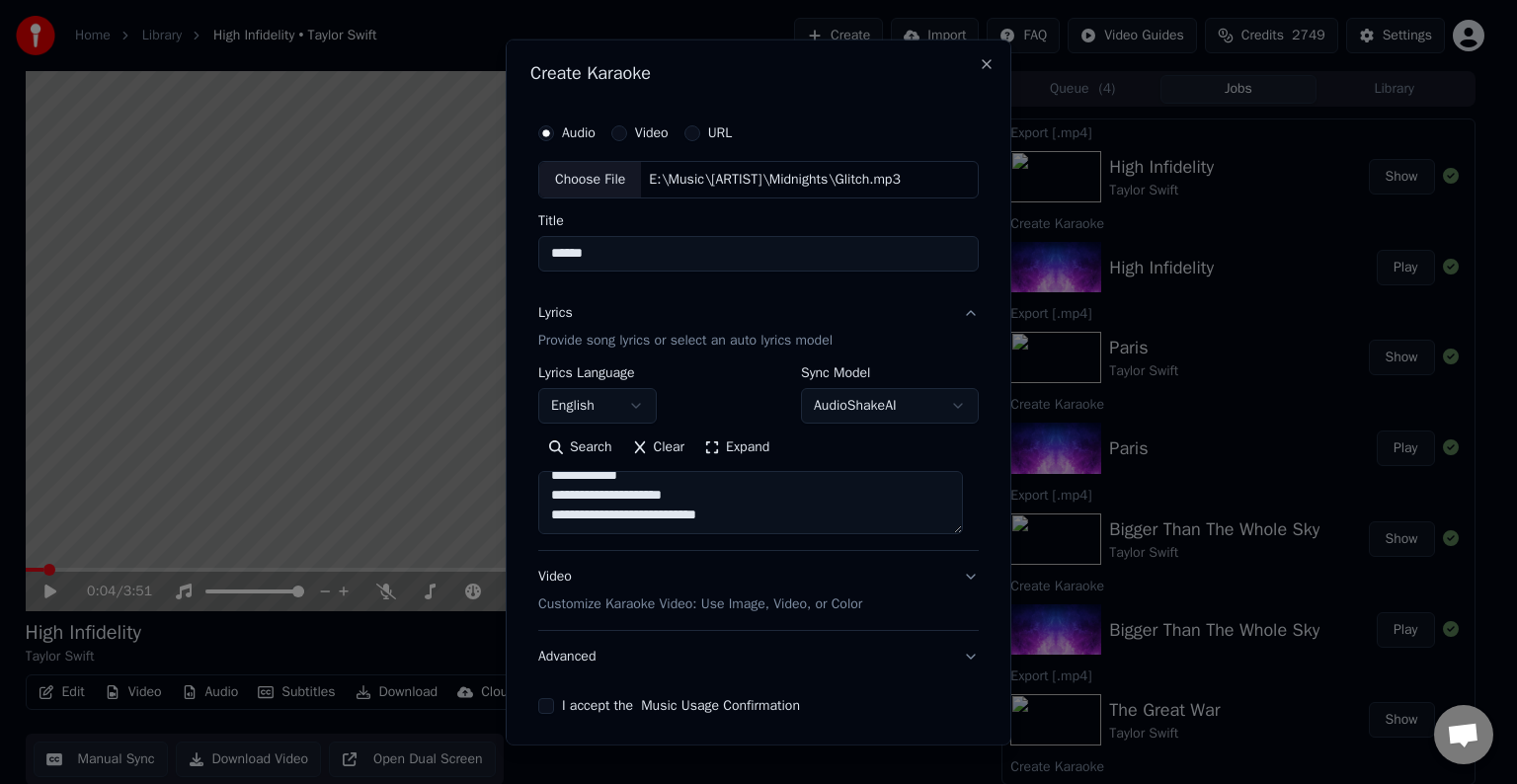 type on "**********" 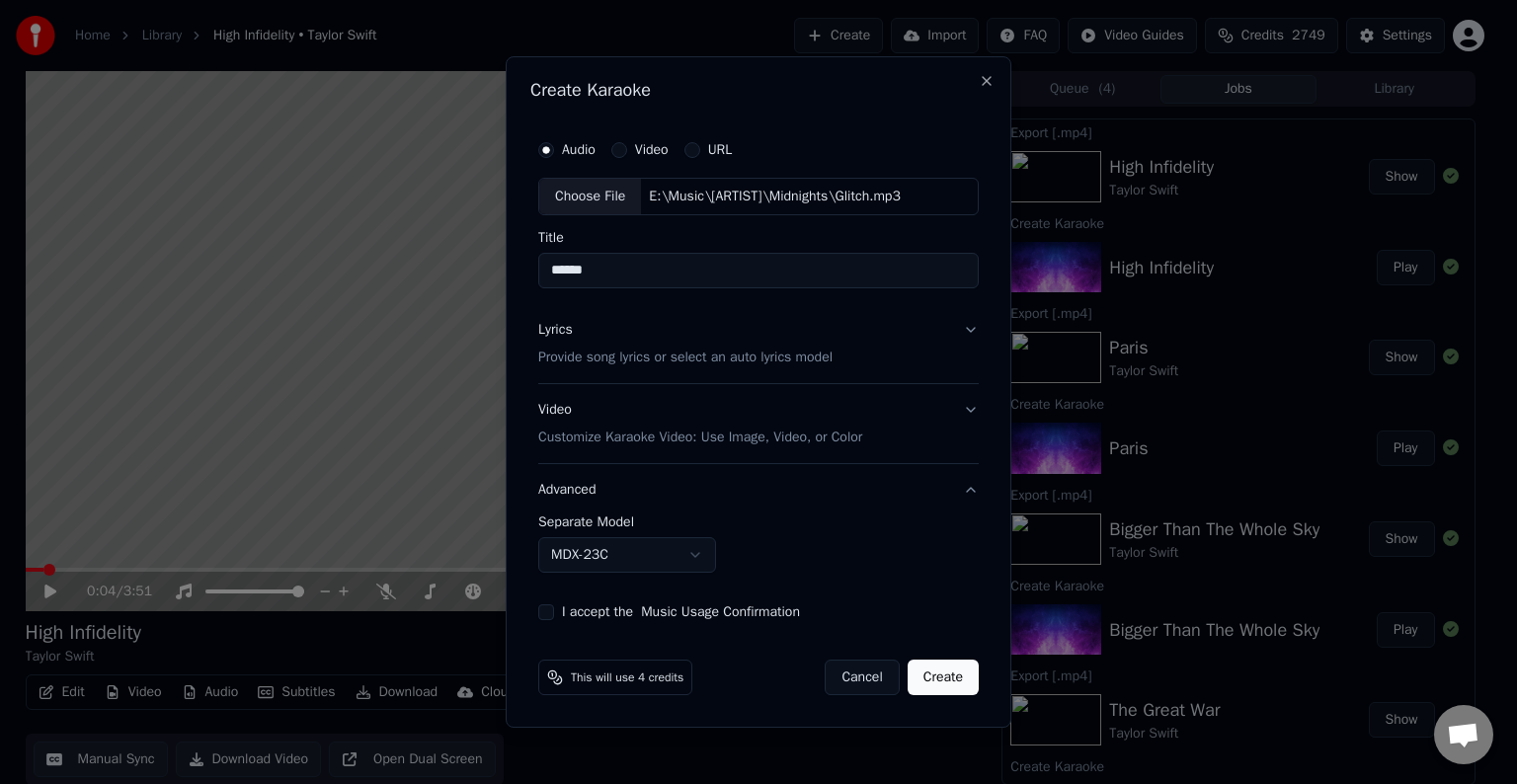 click on "**********" at bounding box center [750, 392] 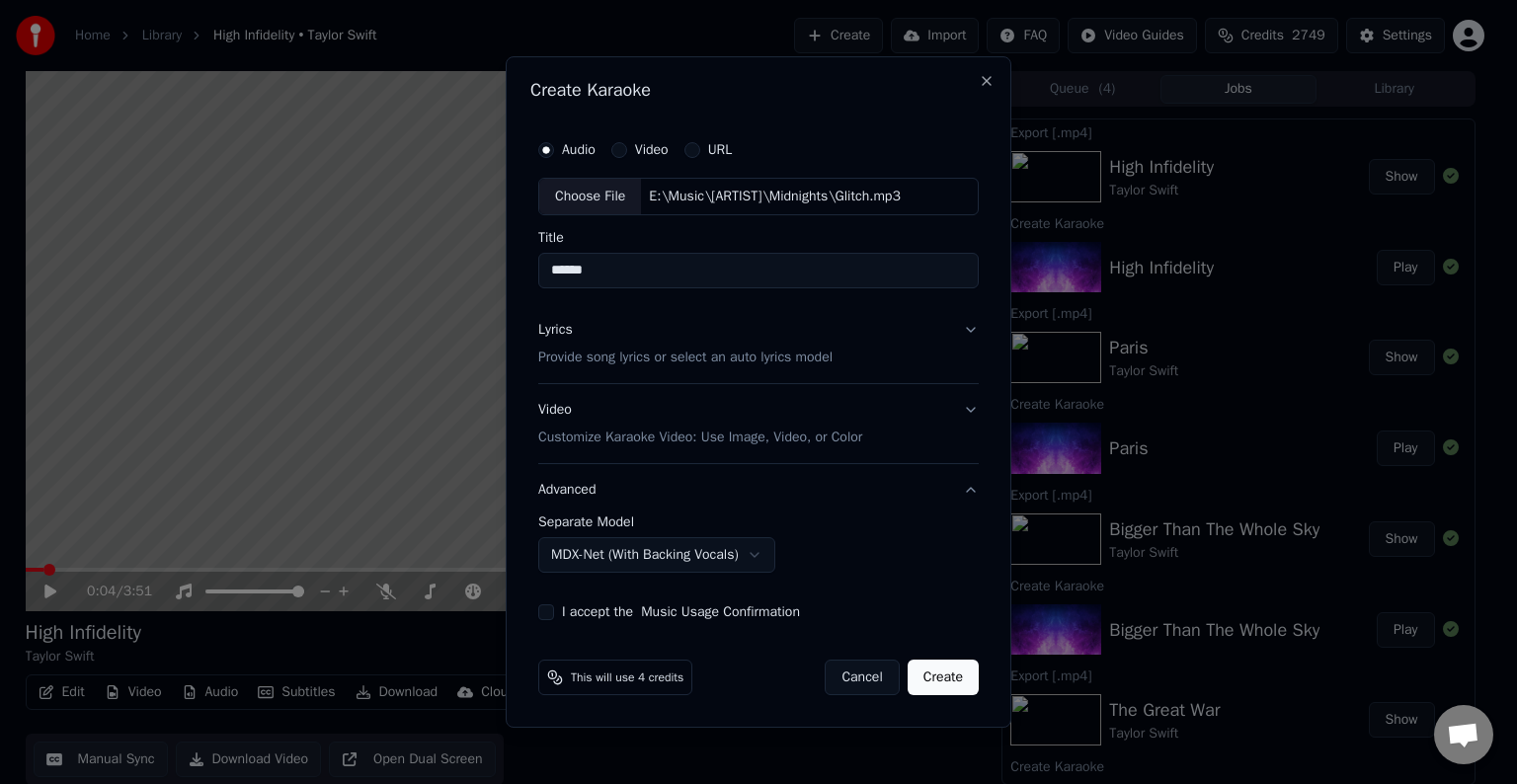 click on "I accept the   Music Usage Confirmation" at bounding box center (546, 612) 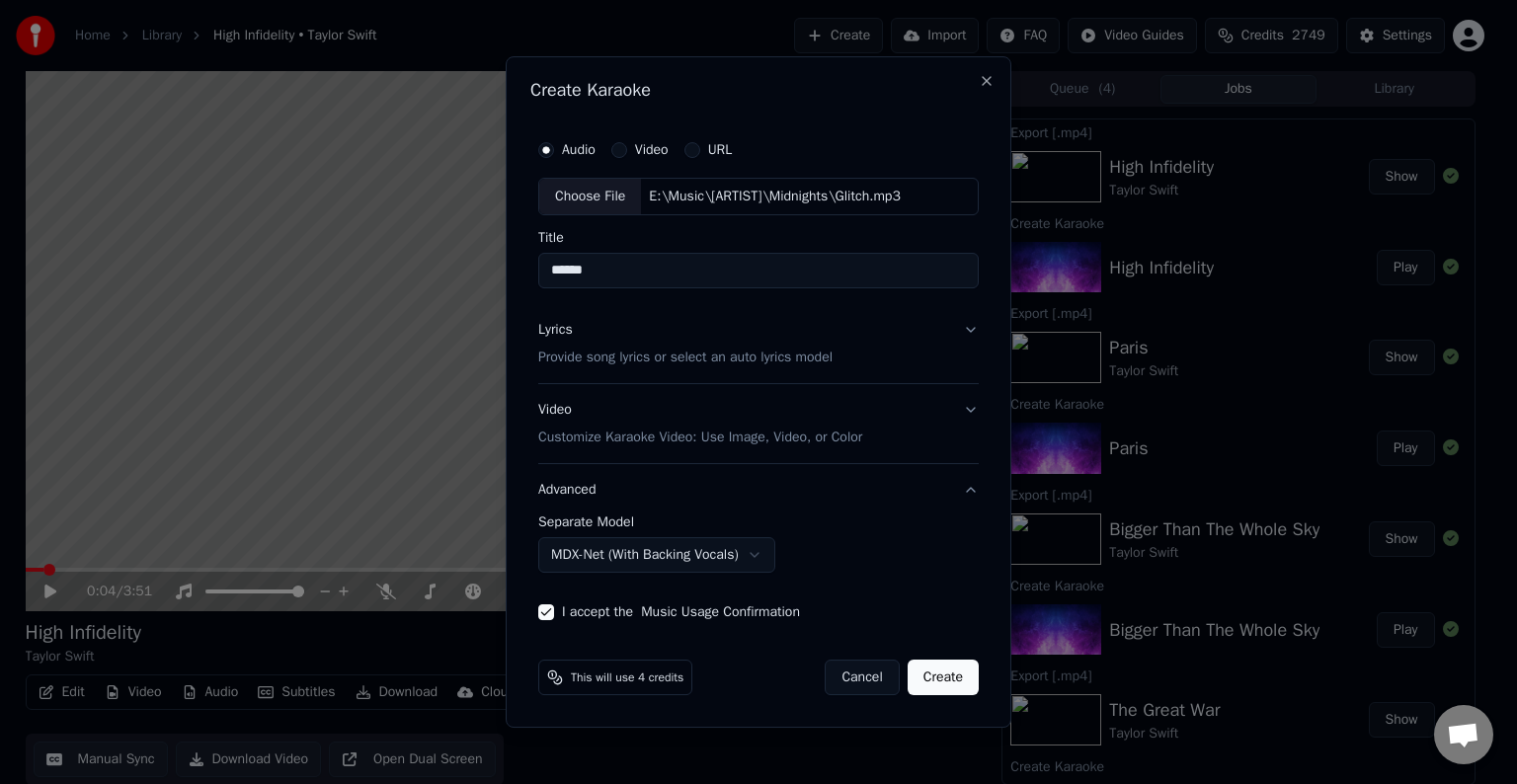 drag, startPoint x: 968, startPoint y: 677, endPoint x: 964, endPoint y: 661, distance: 16.492423 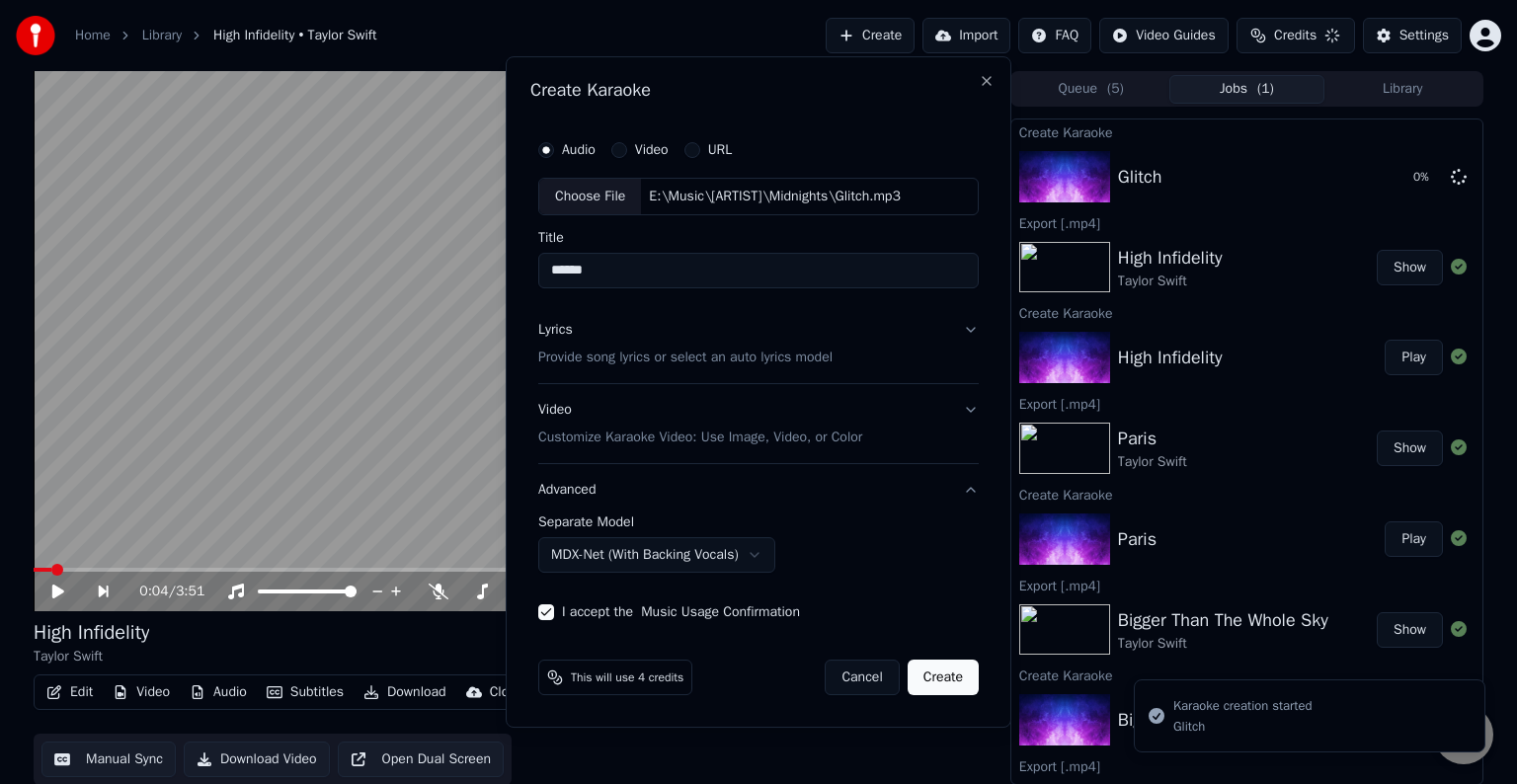 select on "******" 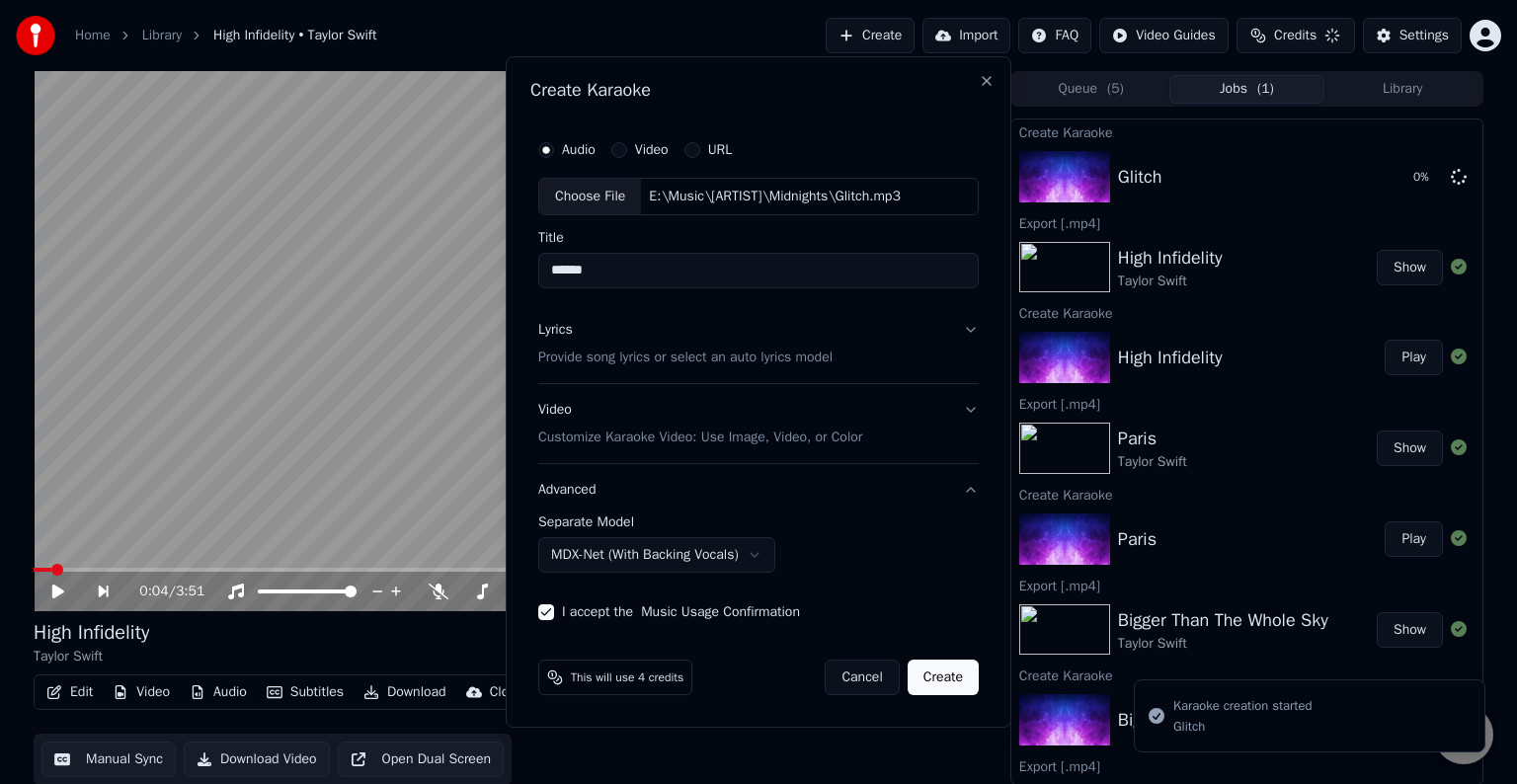 type 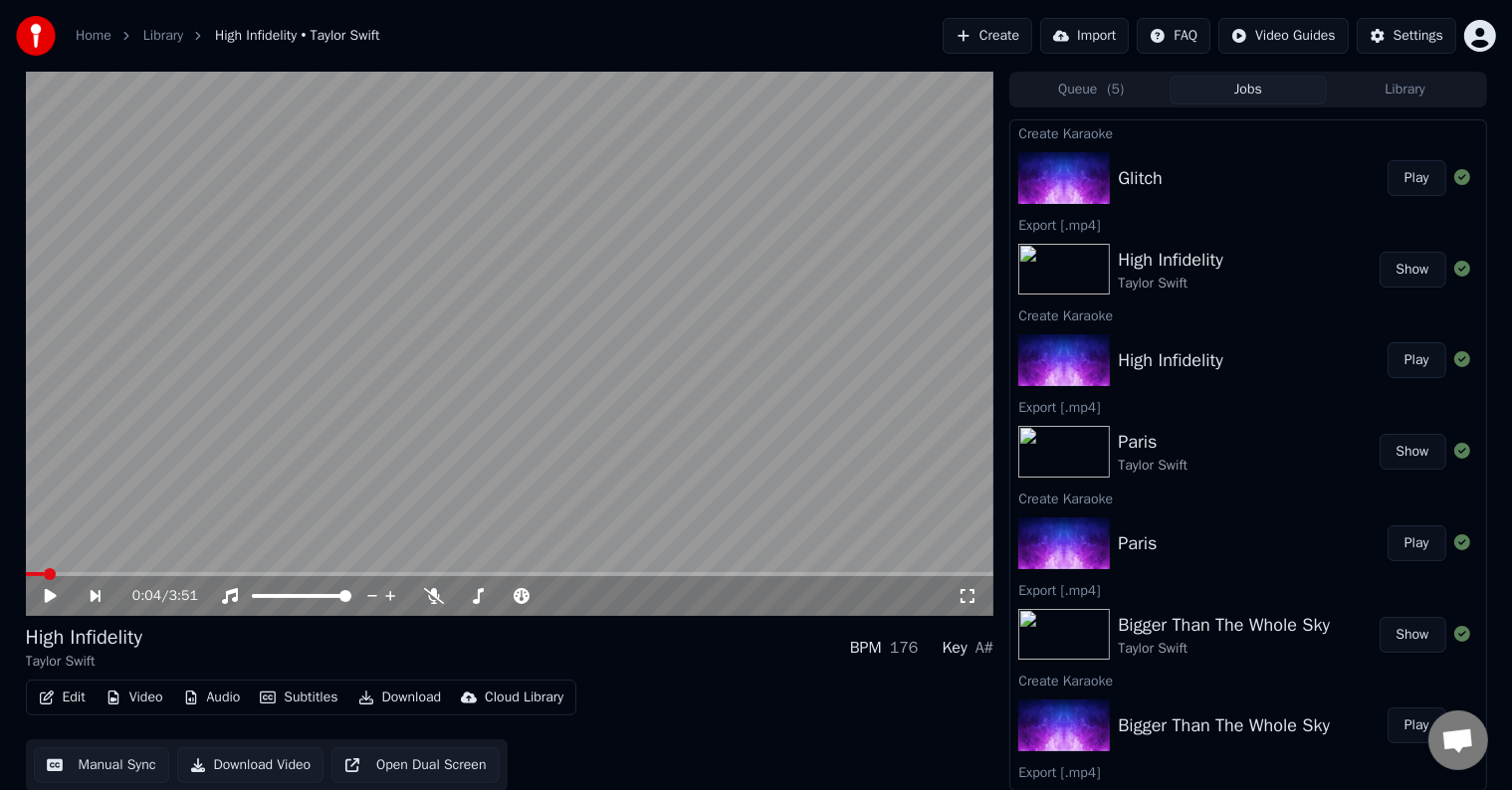 click on "Play" at bounding box center [1416, 178] 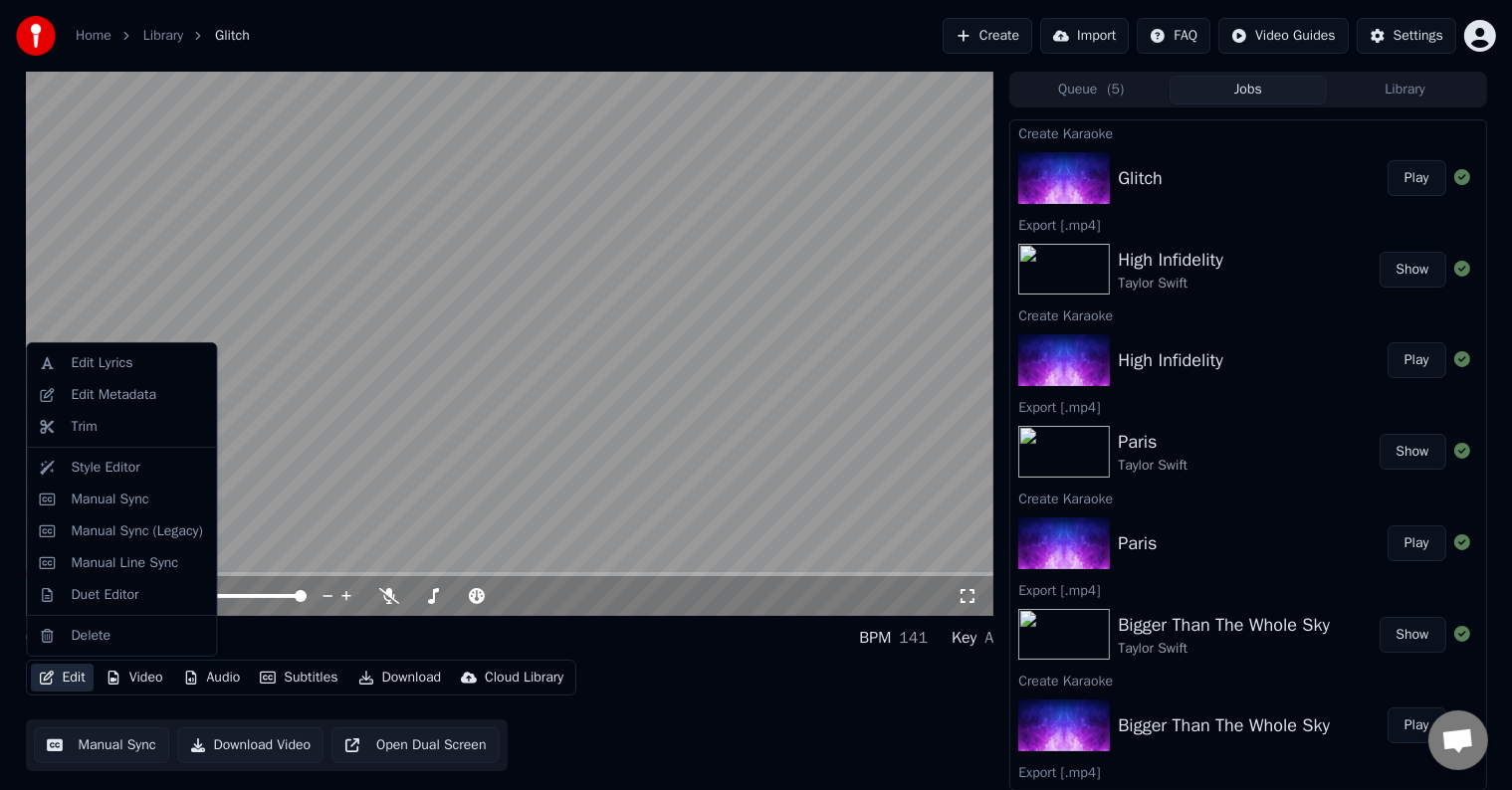 click 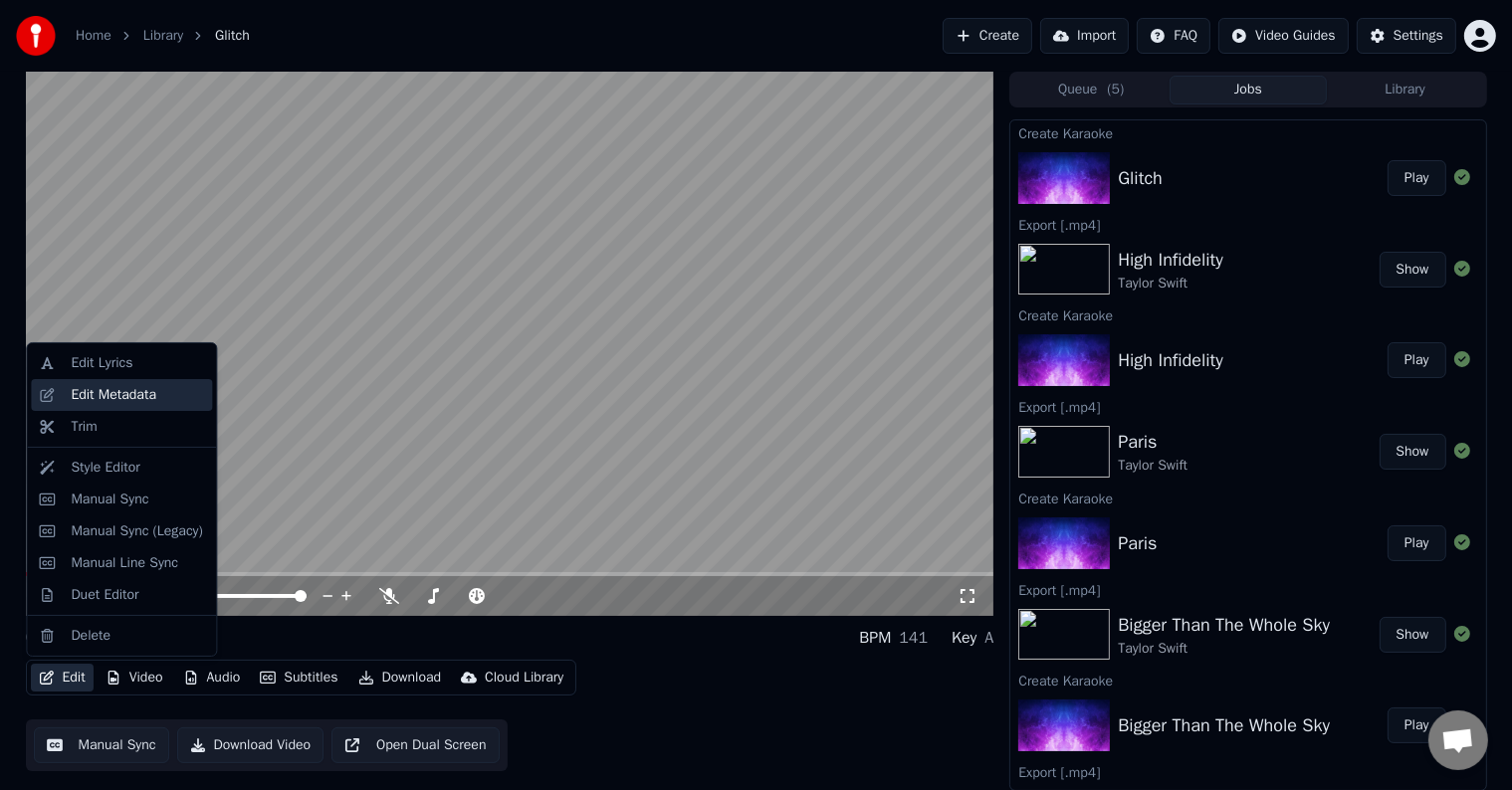 click on "Edit Metadata" at bounding box center [121, 395] 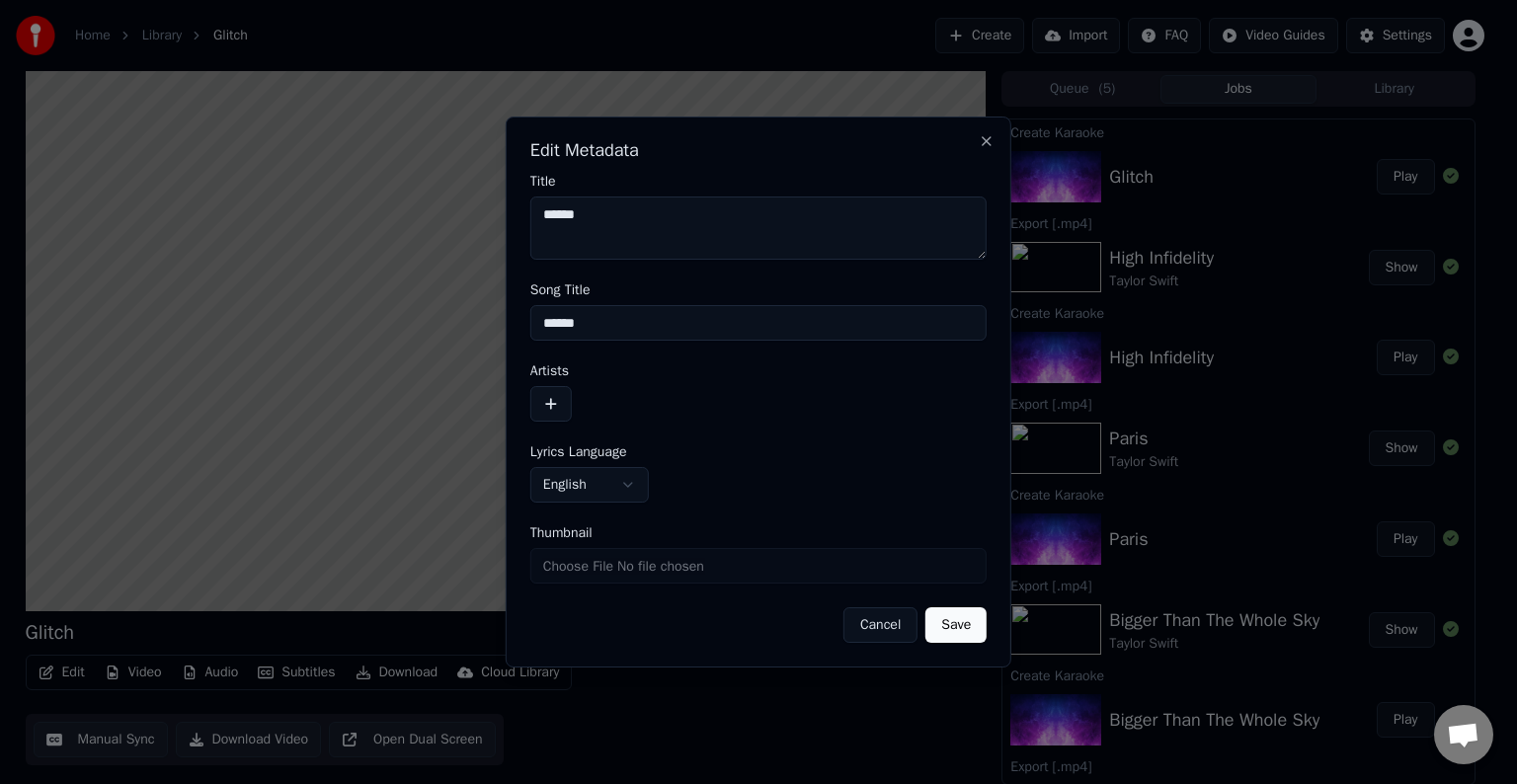 click at bounding box center (551, 404) 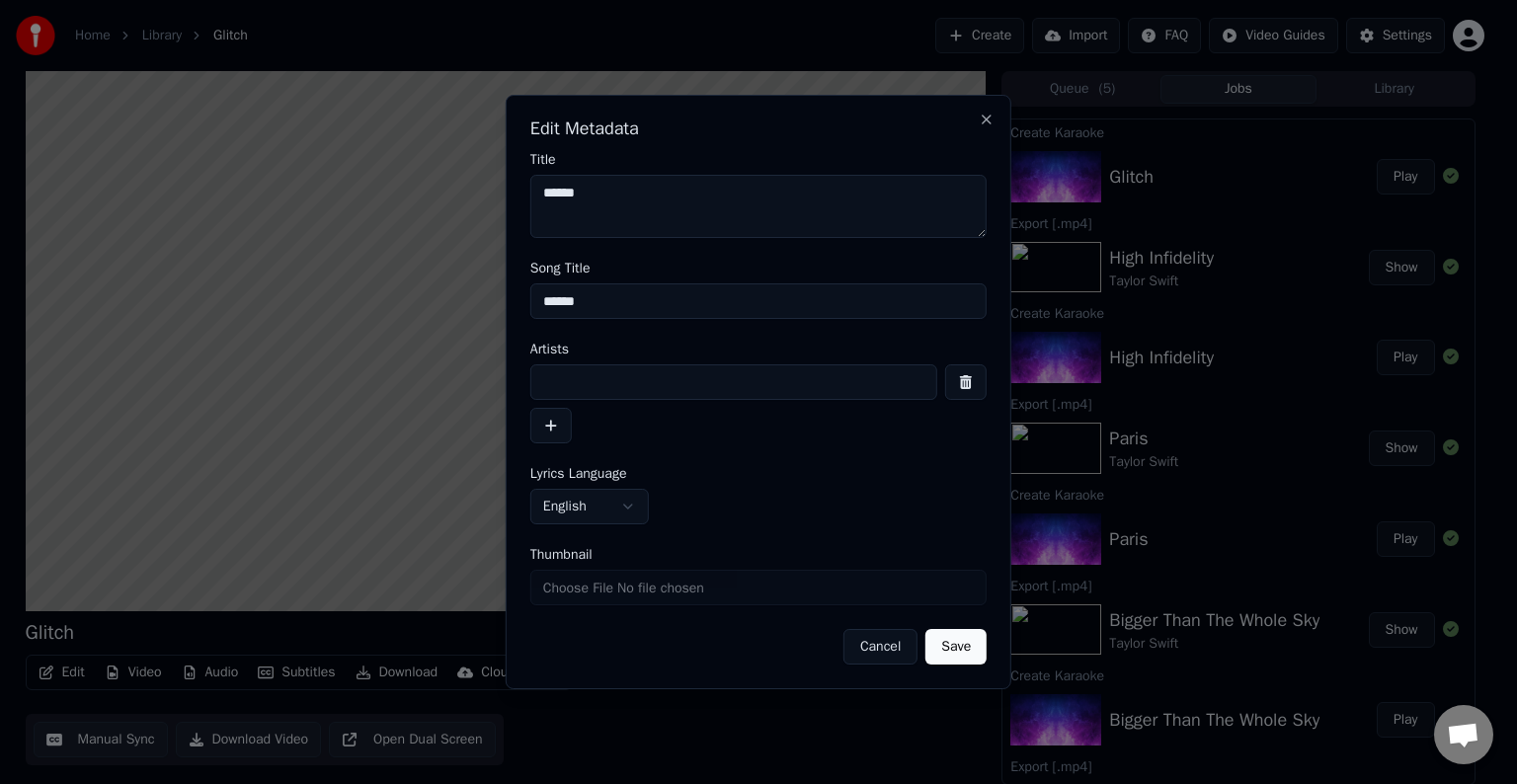 click at bounding box center [734, 382] 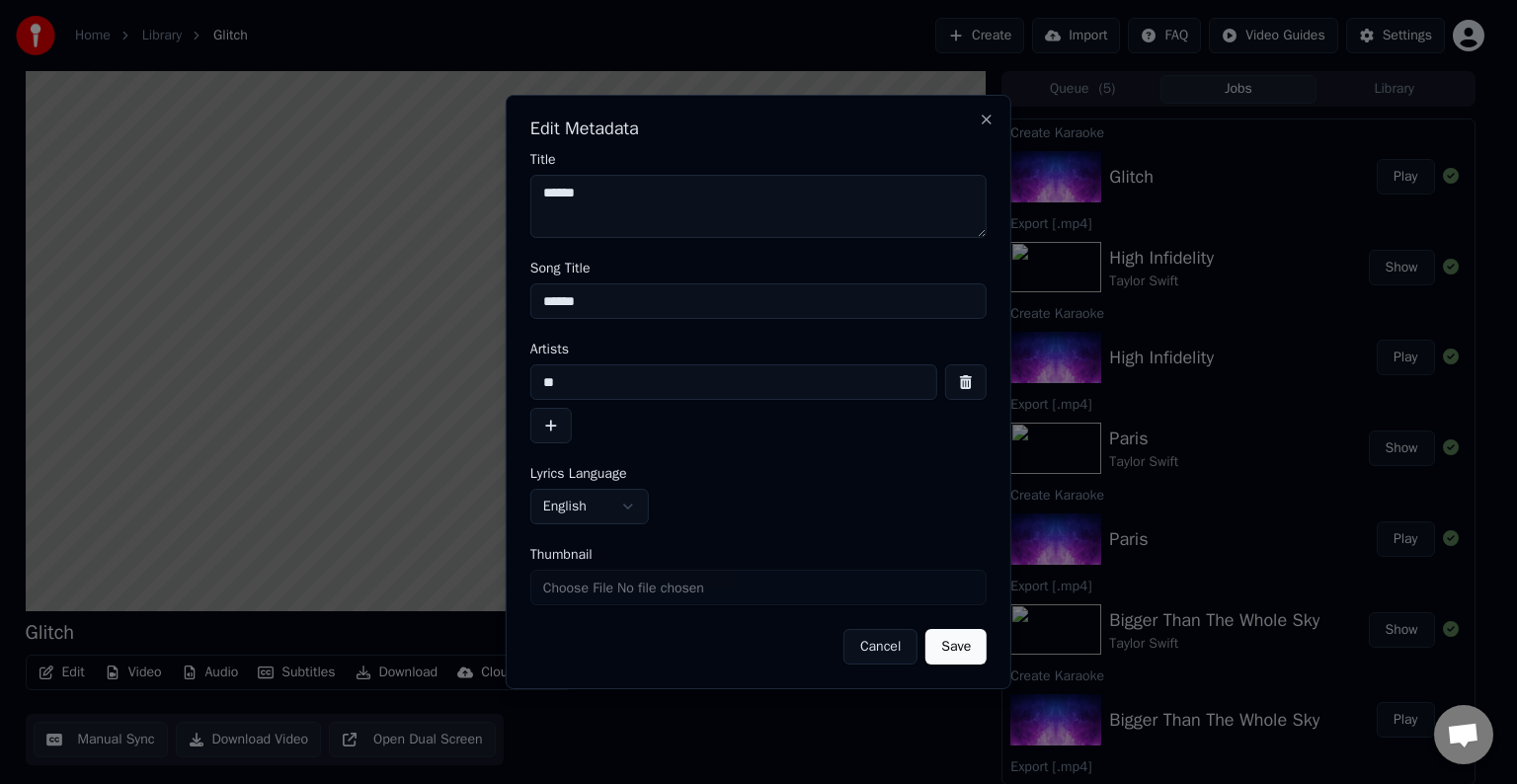 type on "*" 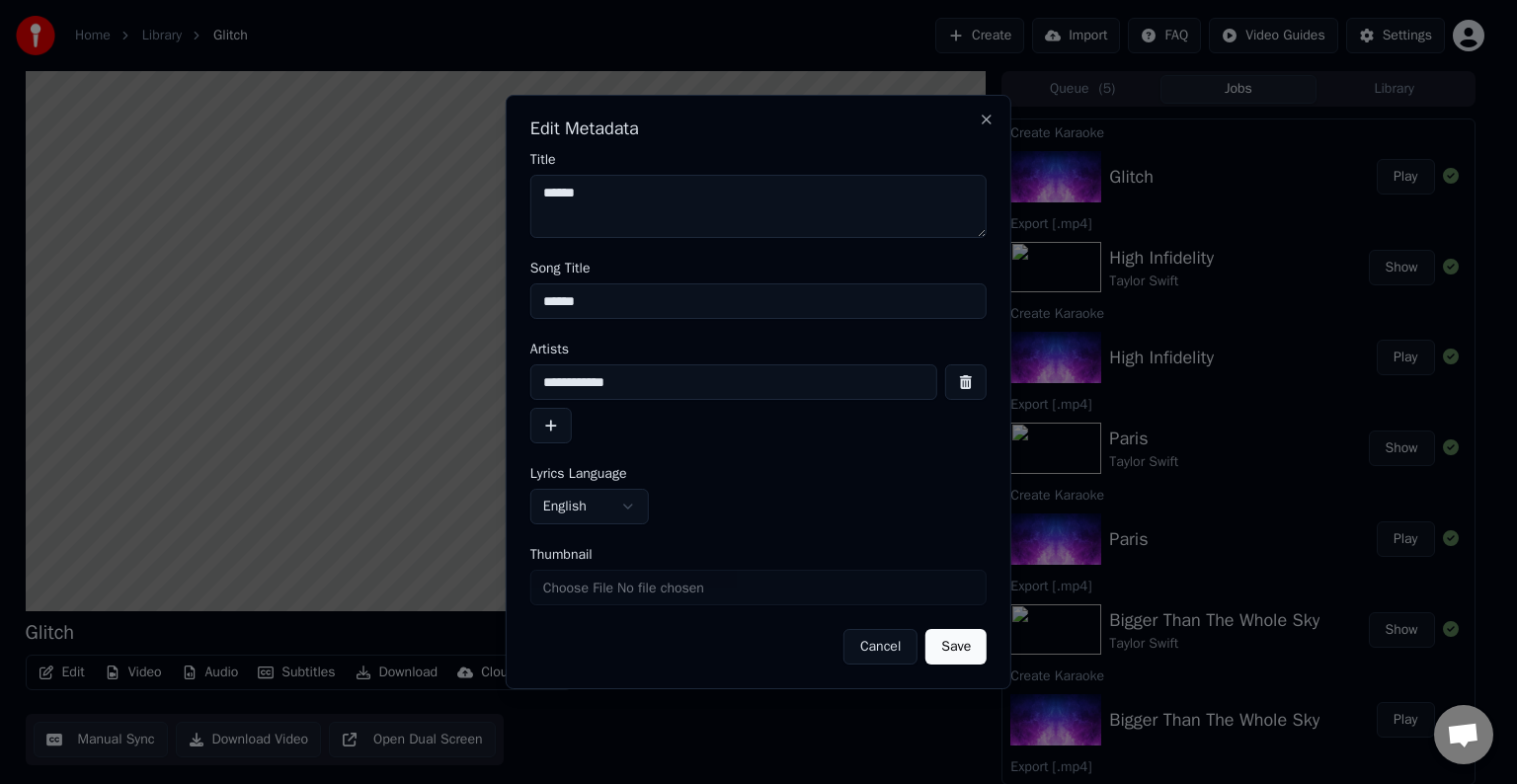 type on "**********" 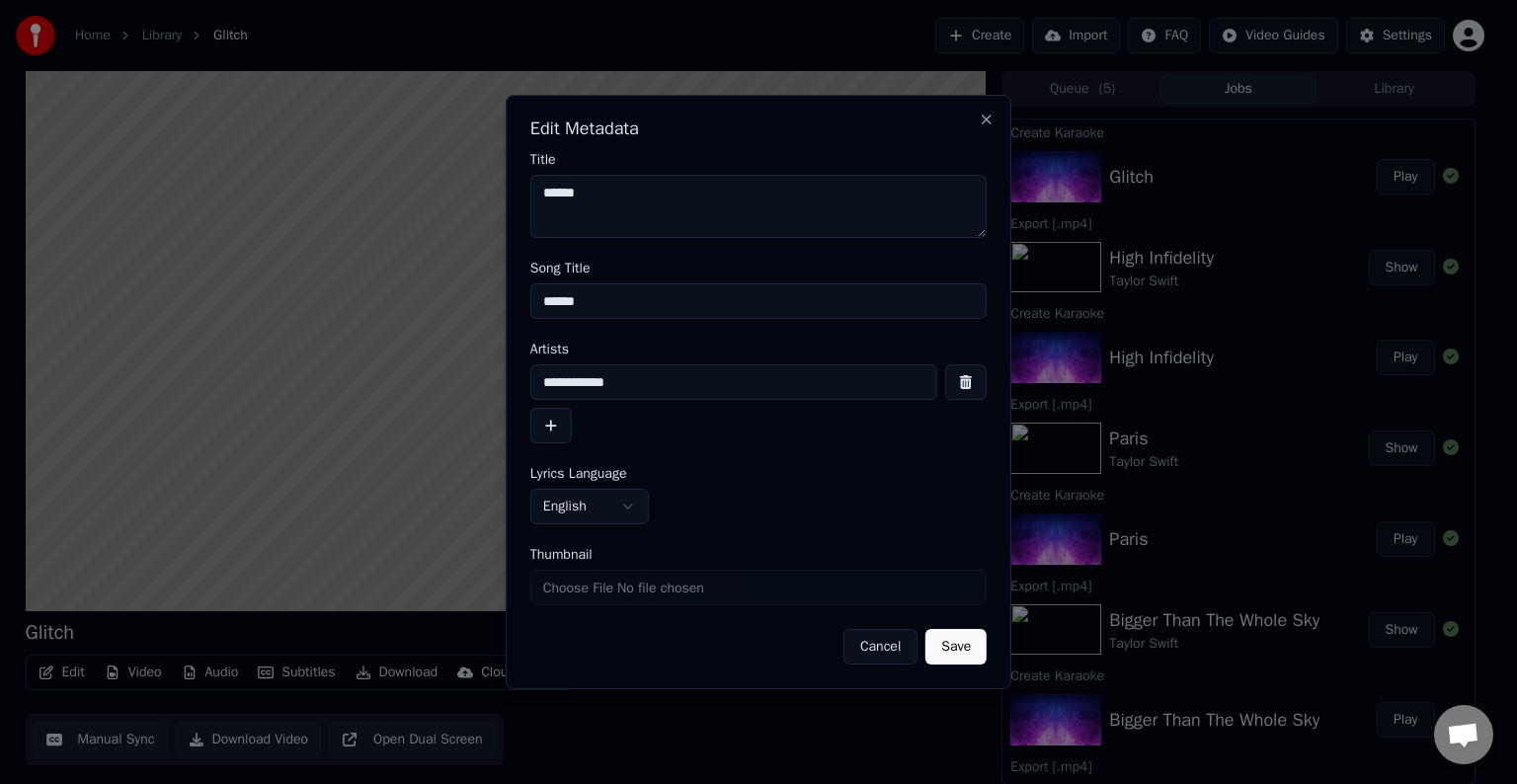 click on "Save" at bounding box center [956, 647] 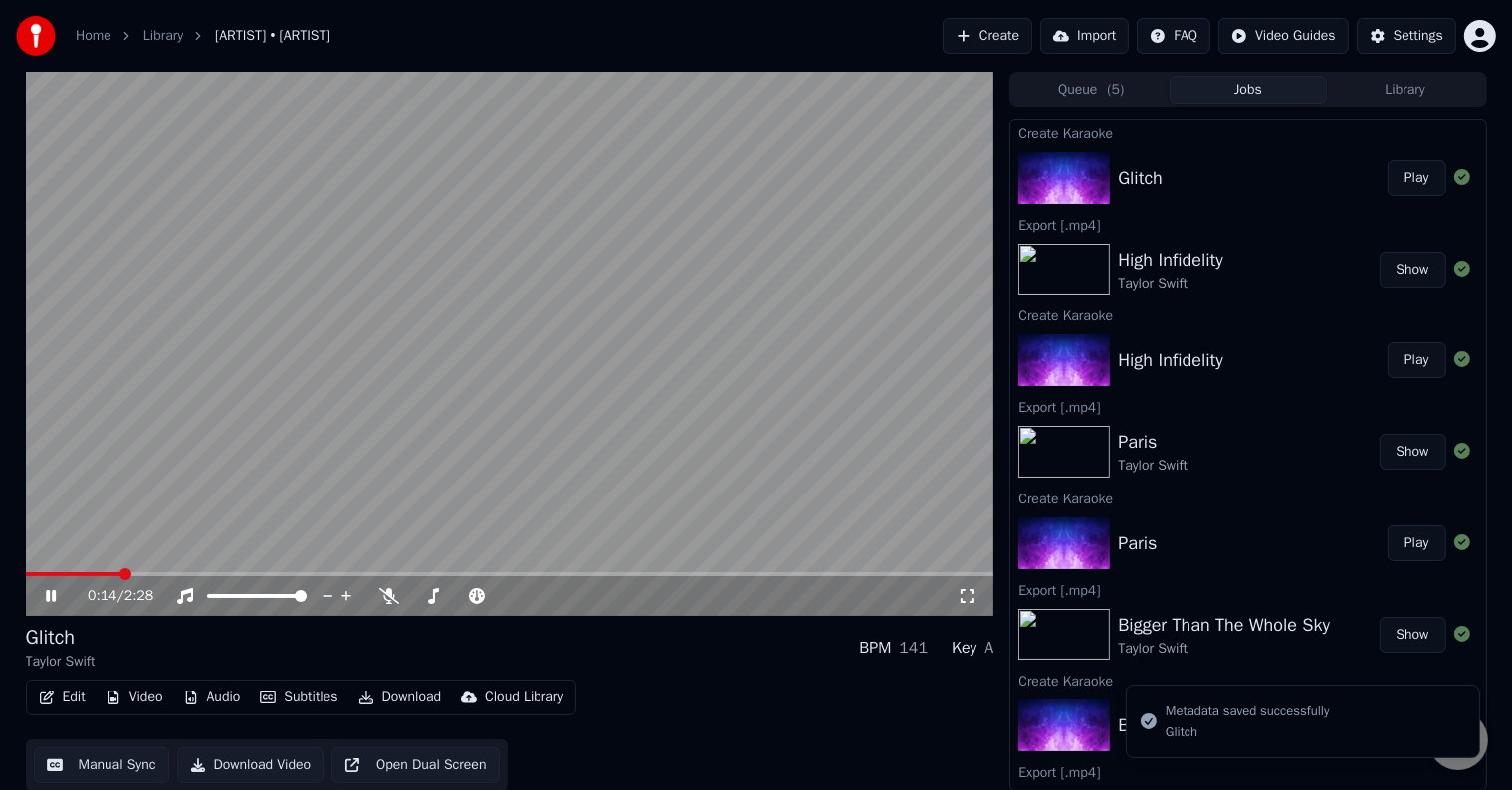 click 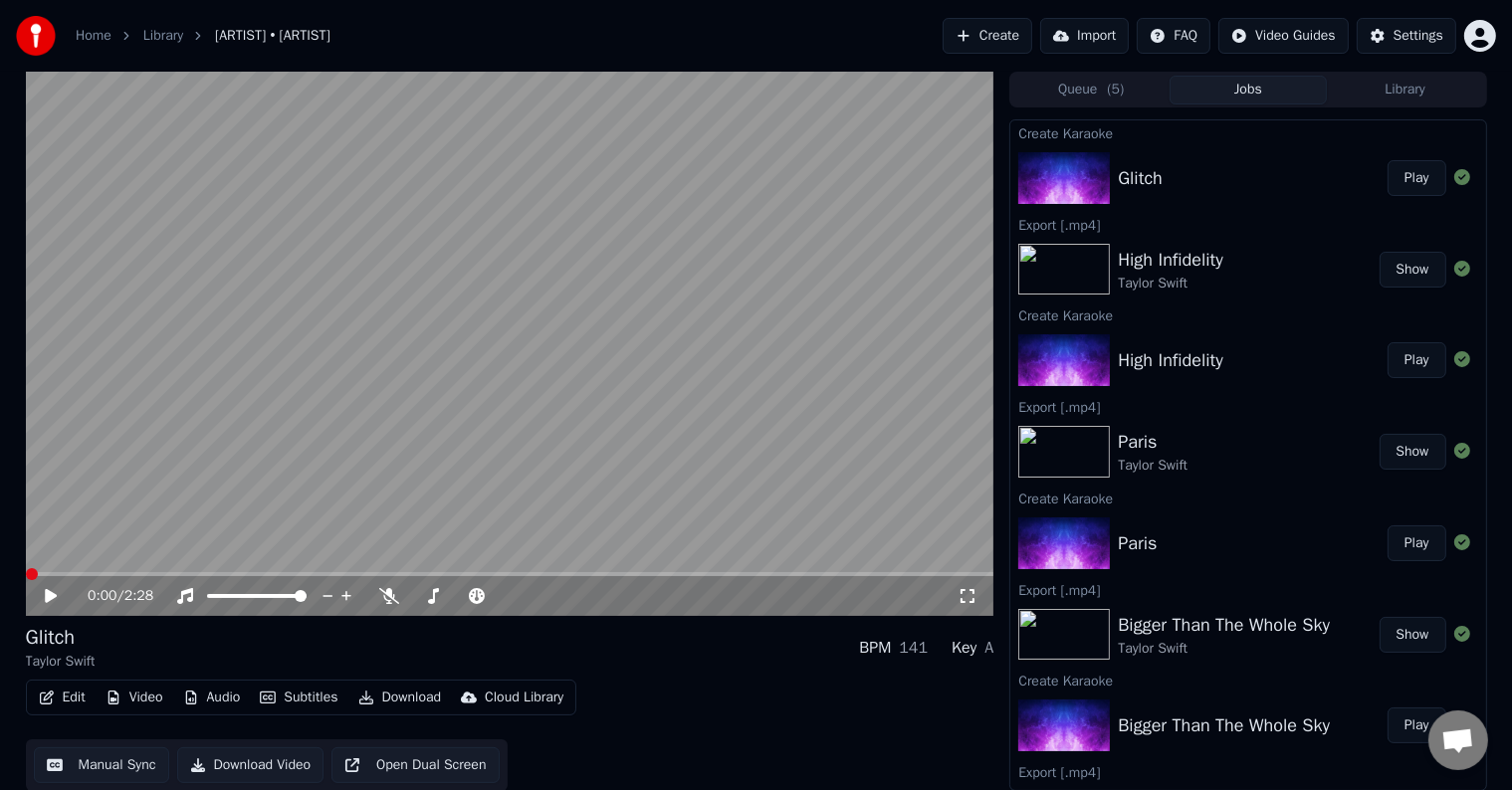 click at bounding box center [32, 574] 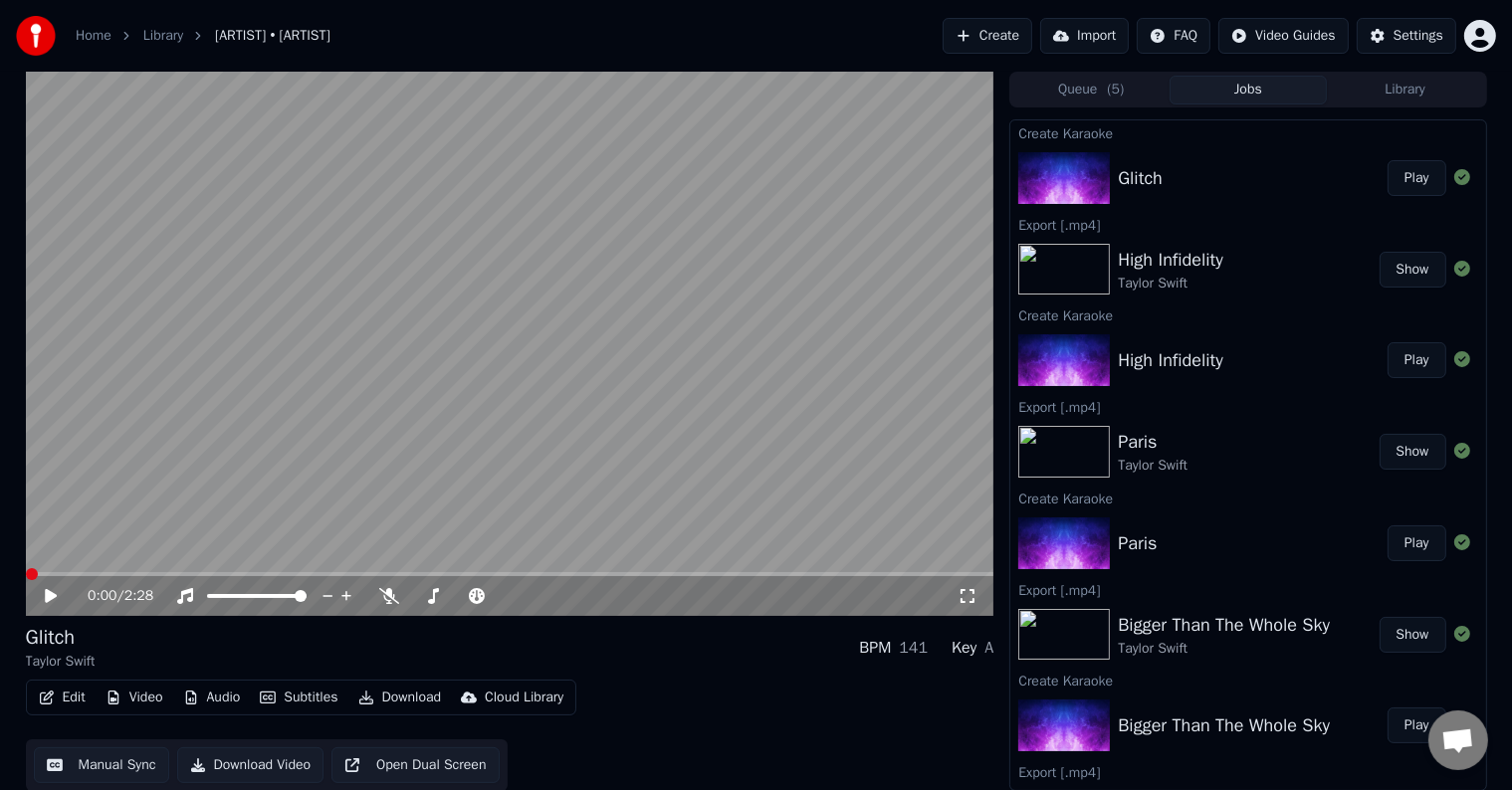 click on "Edit" at bounding box center (62, 697) 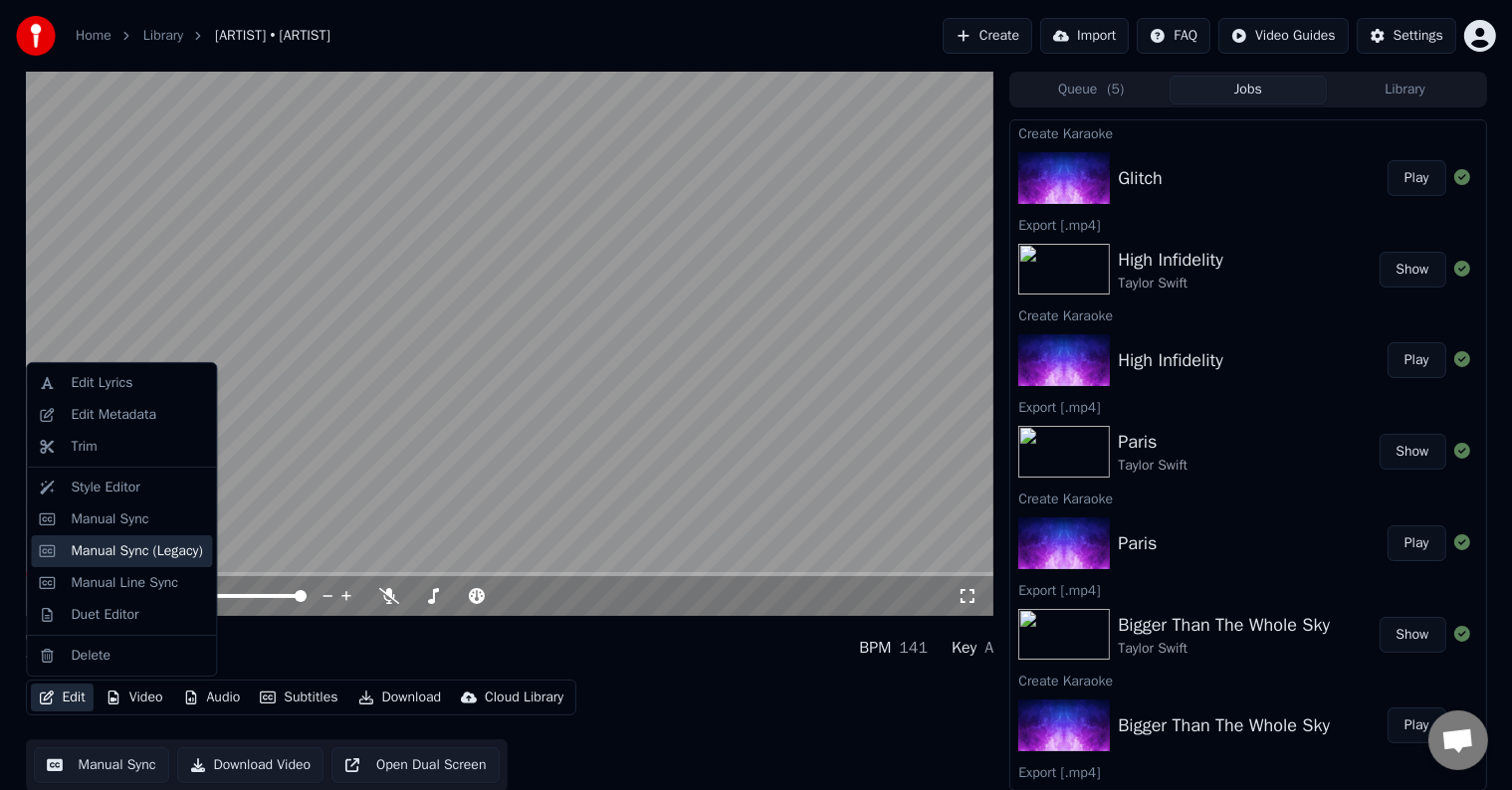 click on "Manual Sync (Legacy)" at bounding box center (136, 551) 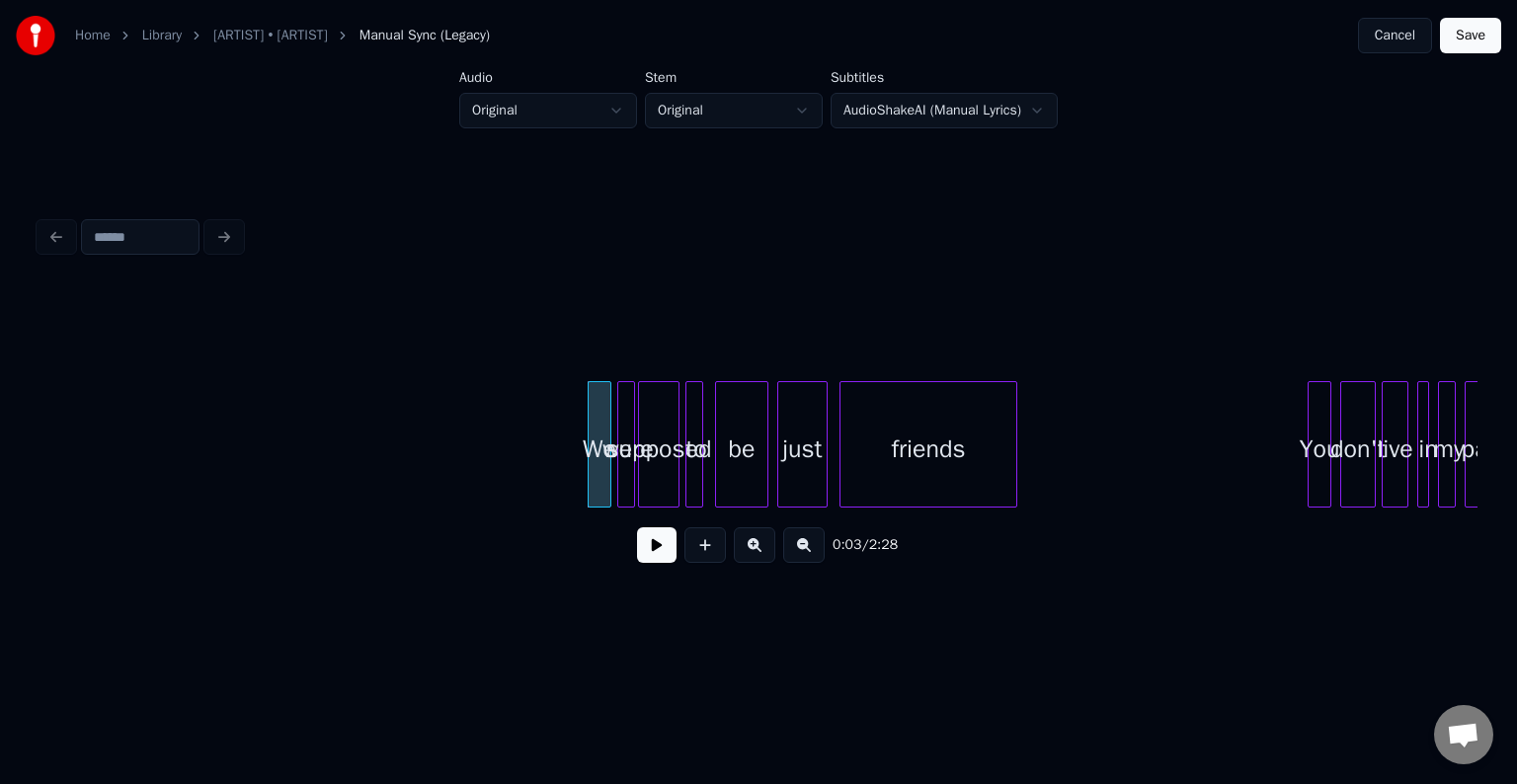 click on "We were supposed to be just friends You don't live in my part" at bounding box center (11064, 444) 